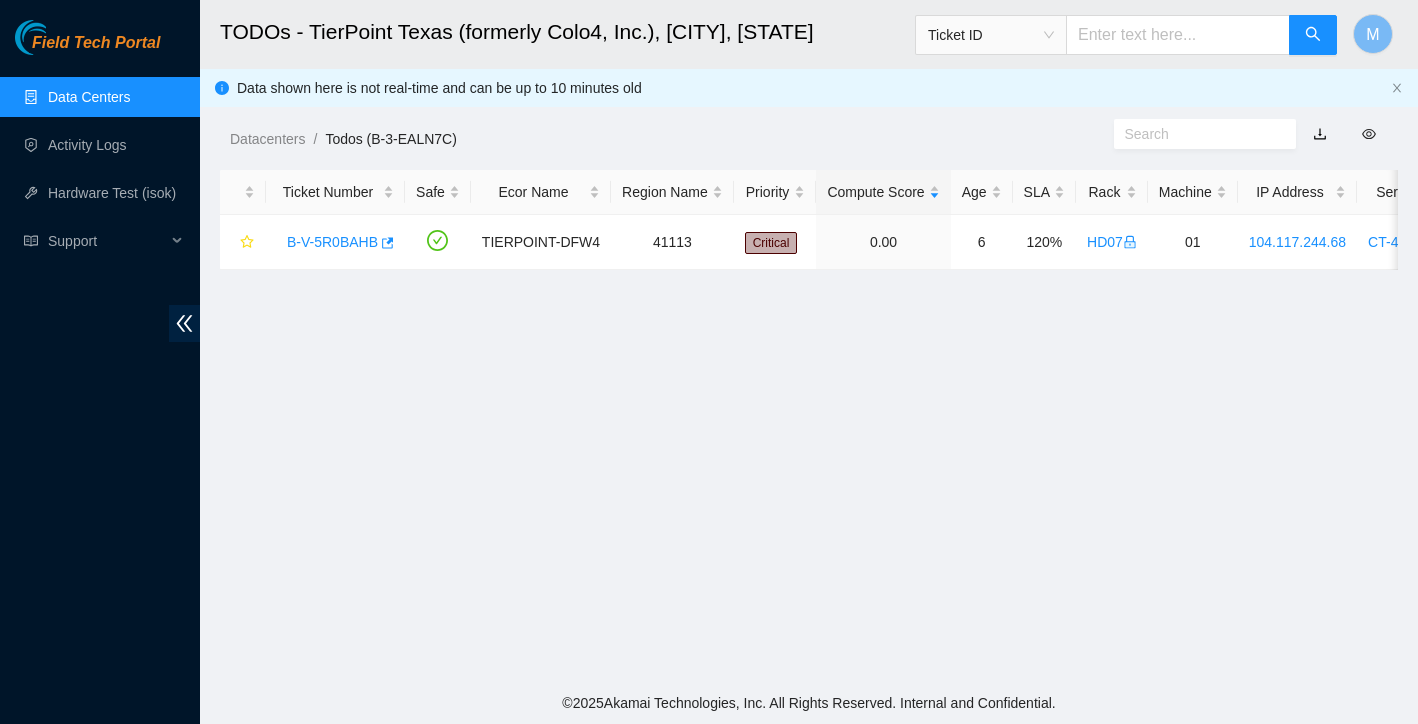 scroll, scrollTop: 0, scrollLeft: 0, axis: both 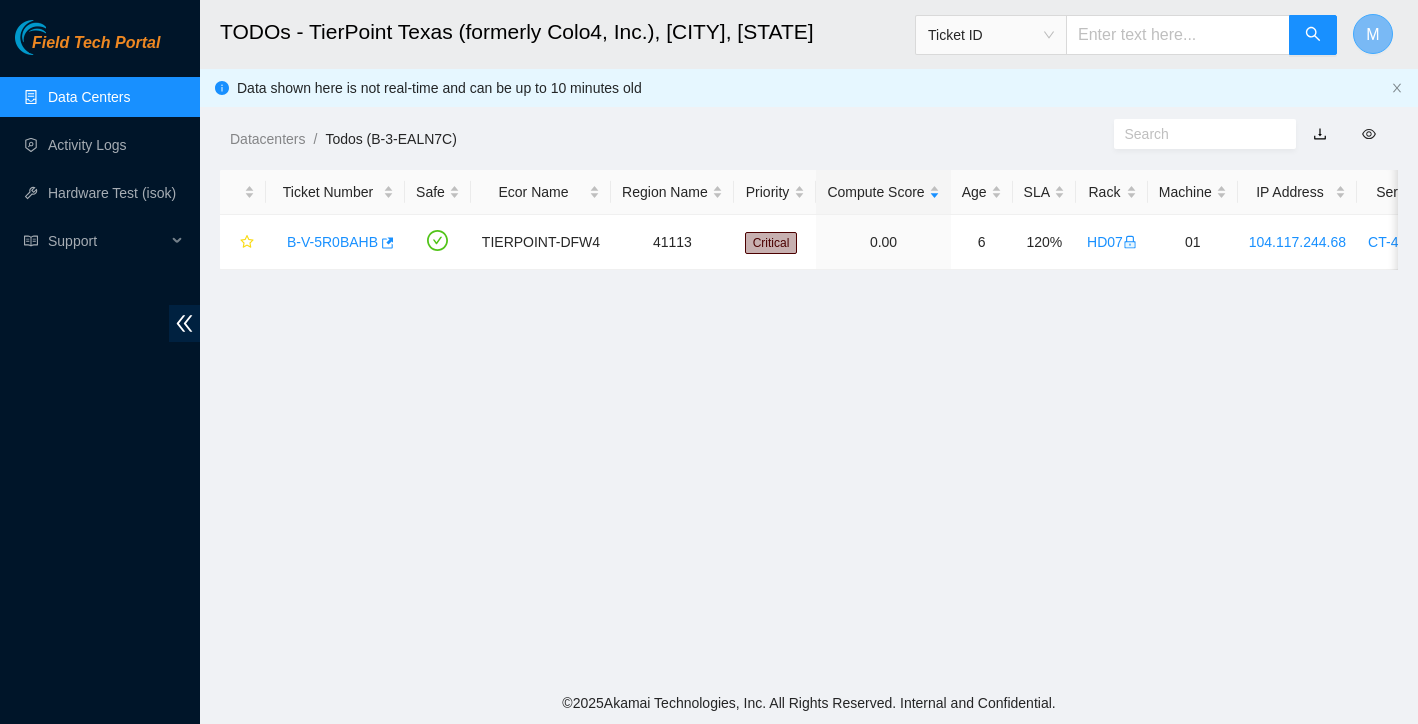 click on "M" at bounding box center [1372, 34] 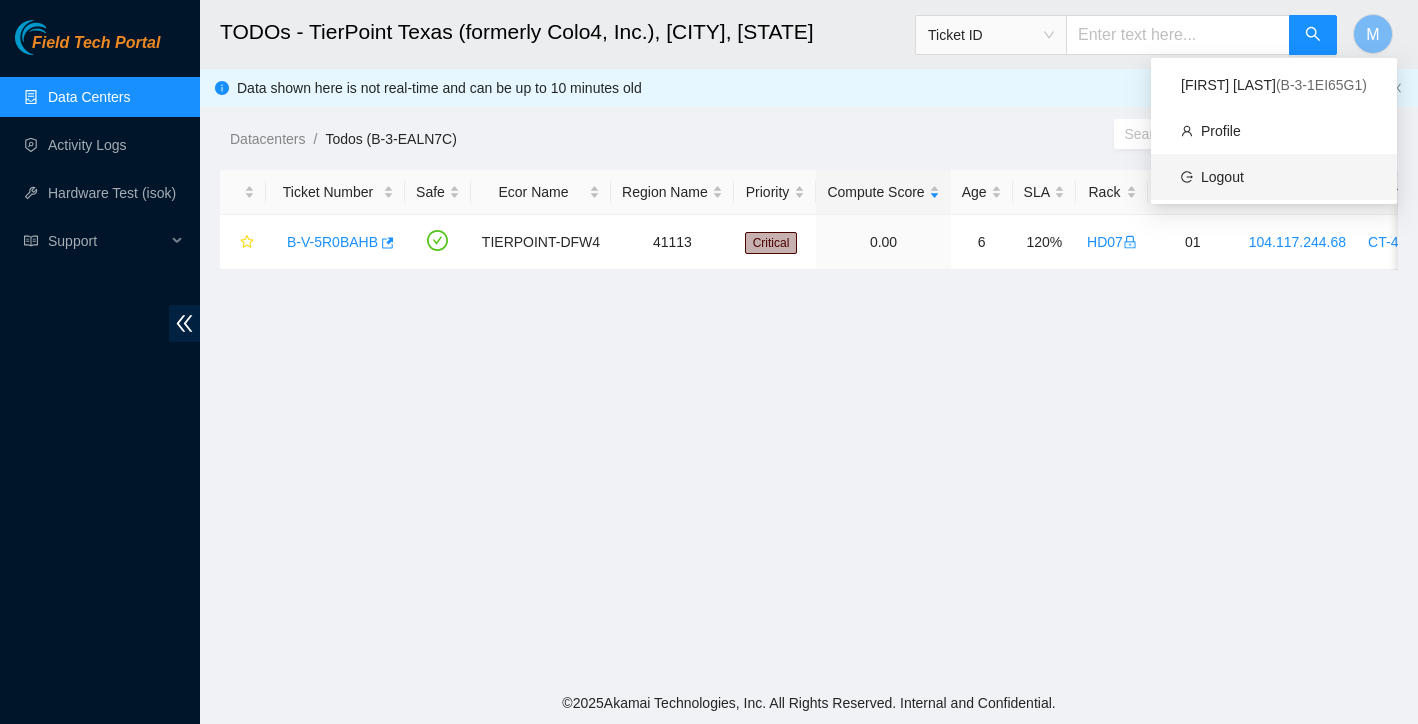 click on "Logout" at bounding box center (1222, 177) 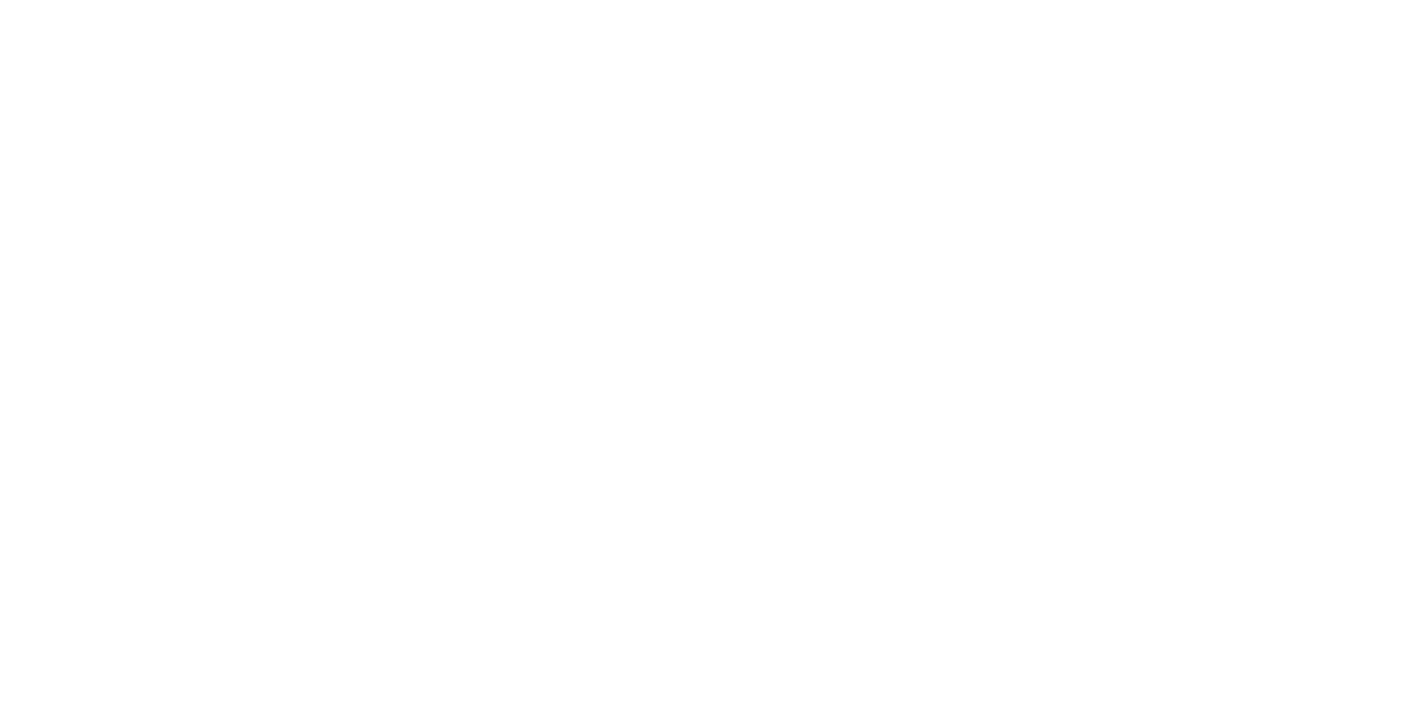 scroll, scrollTop: 0, scrollLeft: 0, axis: both 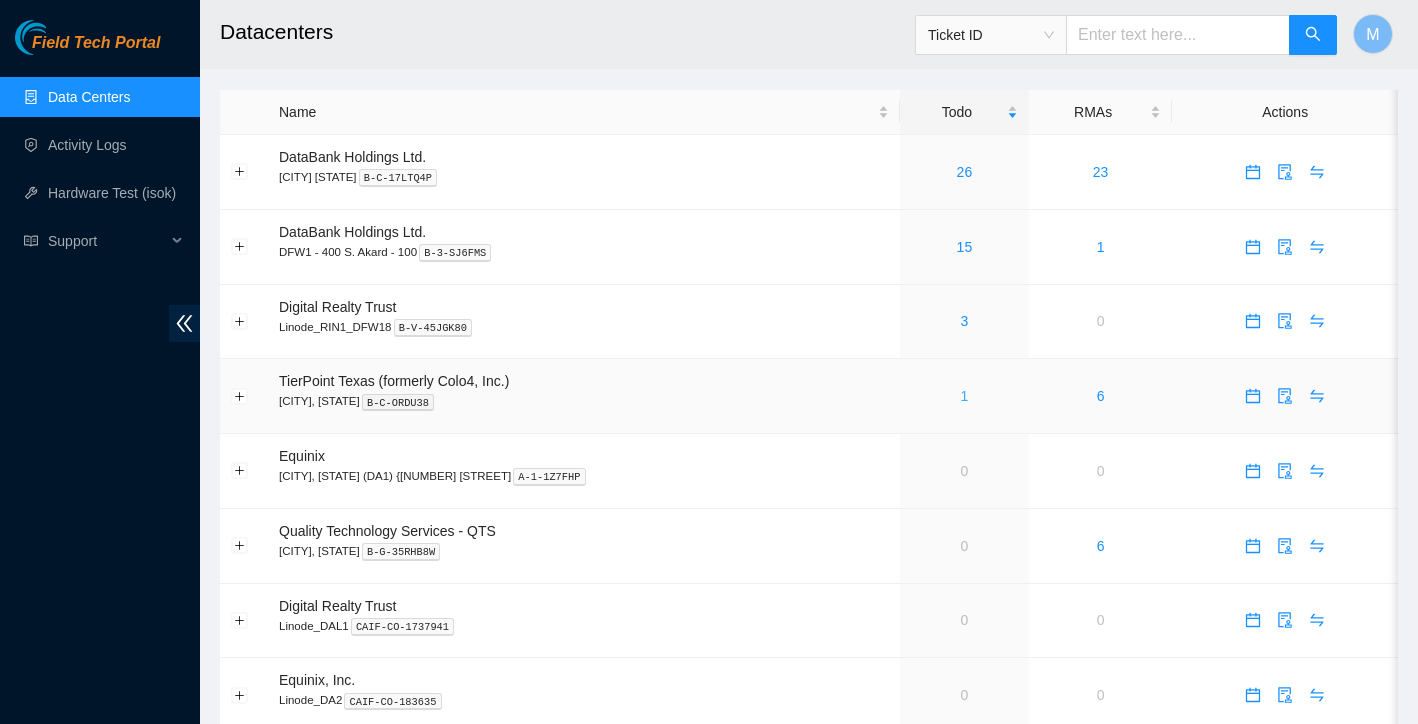 click on "1" at bounding box center (965, 396) 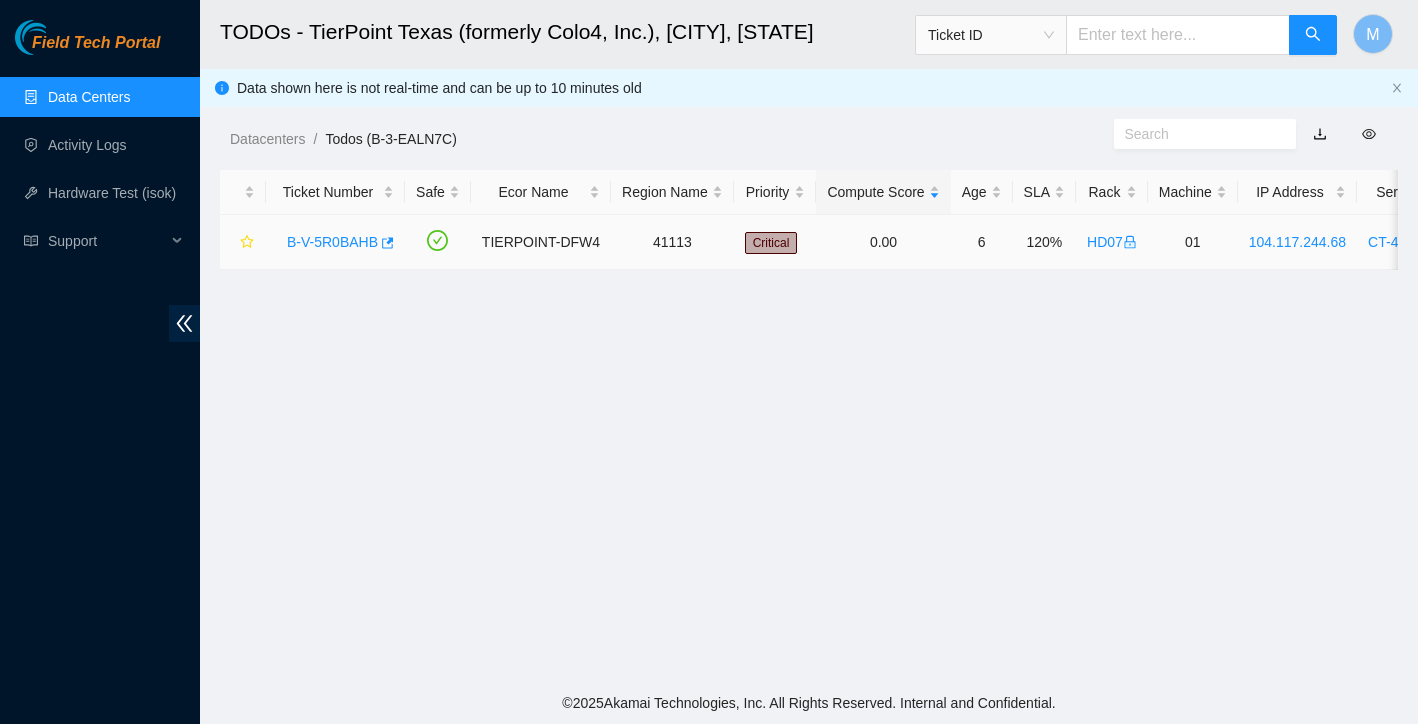 click on "B-V-5R0BAHB" at bounding box center (332, 242) 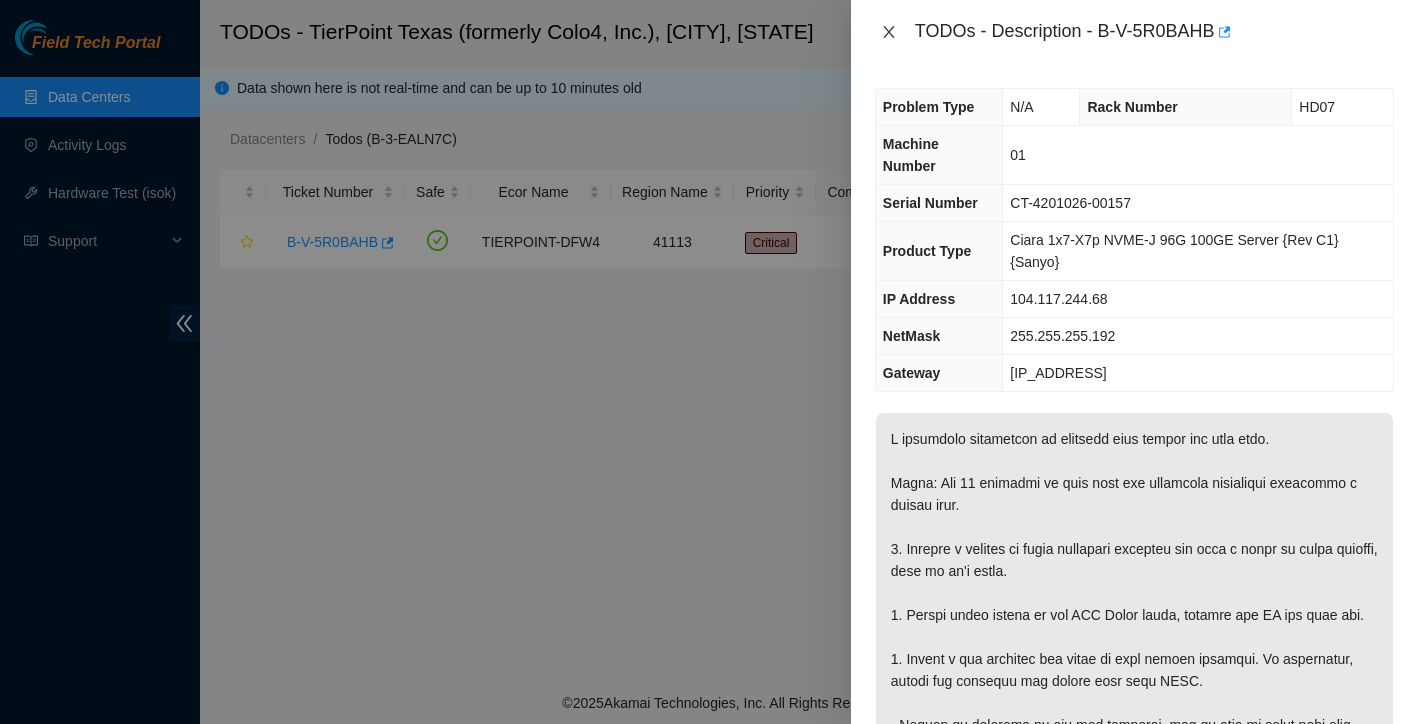 click 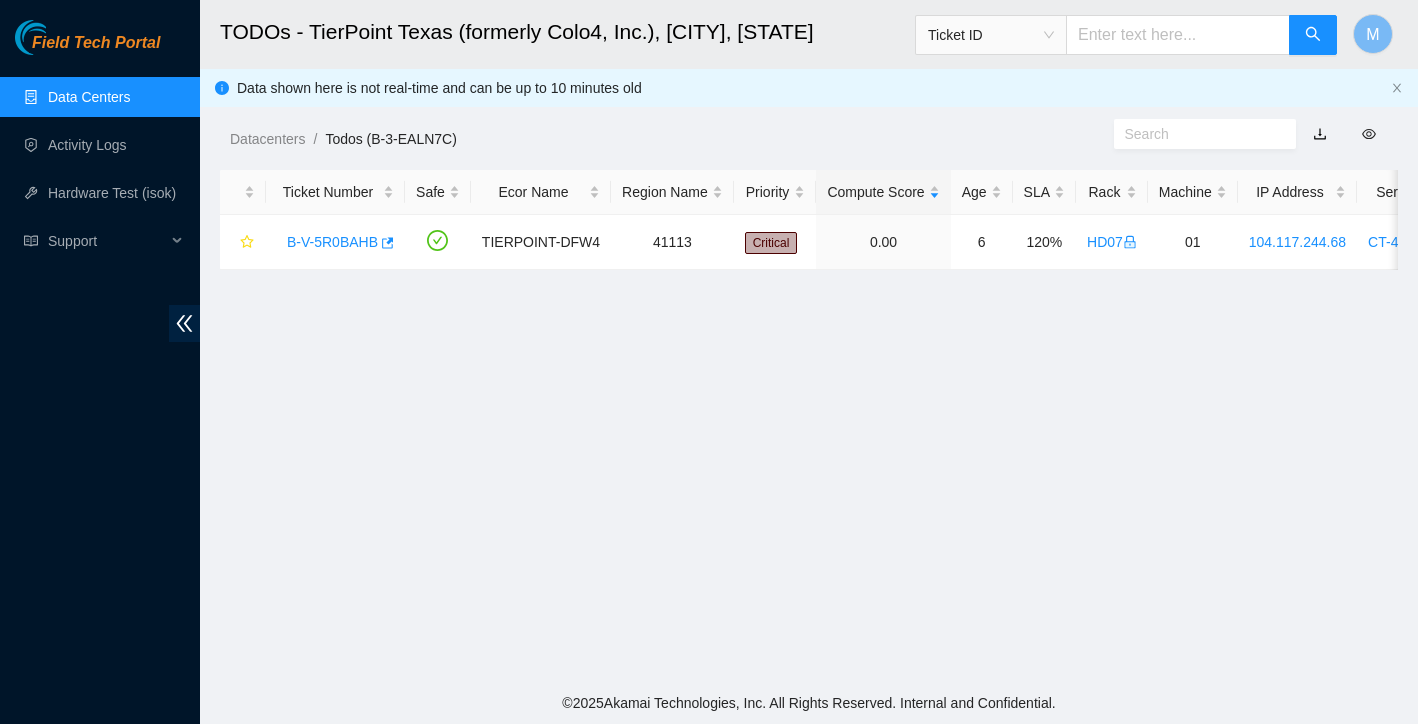 click on "Data Centers" at bounding box center [89, 97] 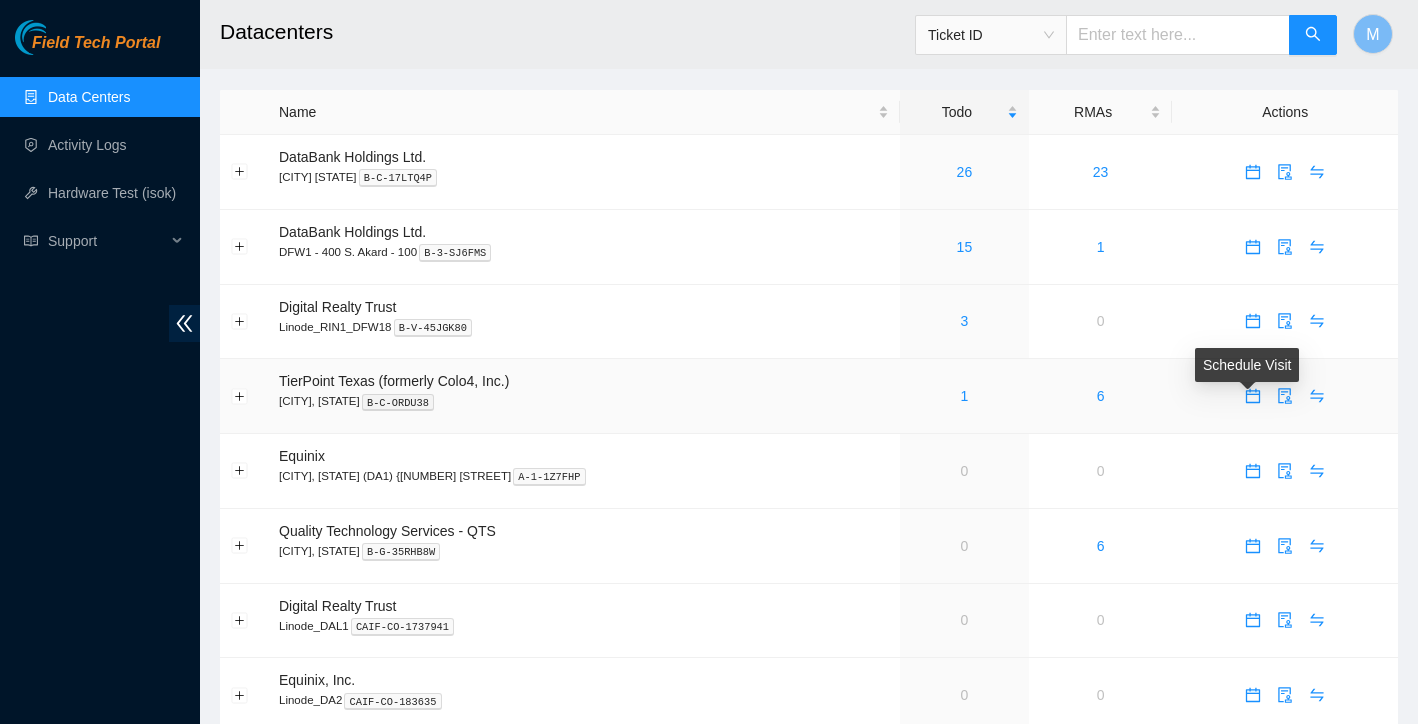 click 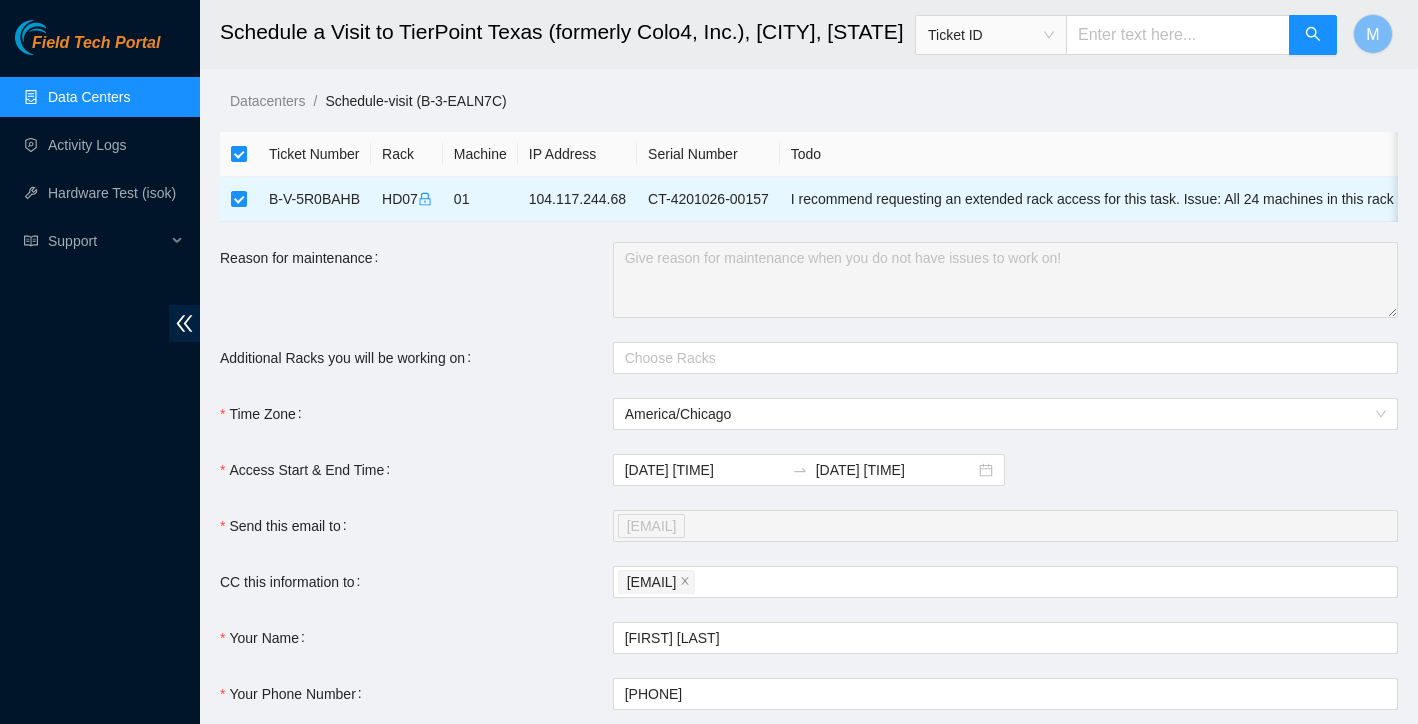 click at bounding box center [239, 154] 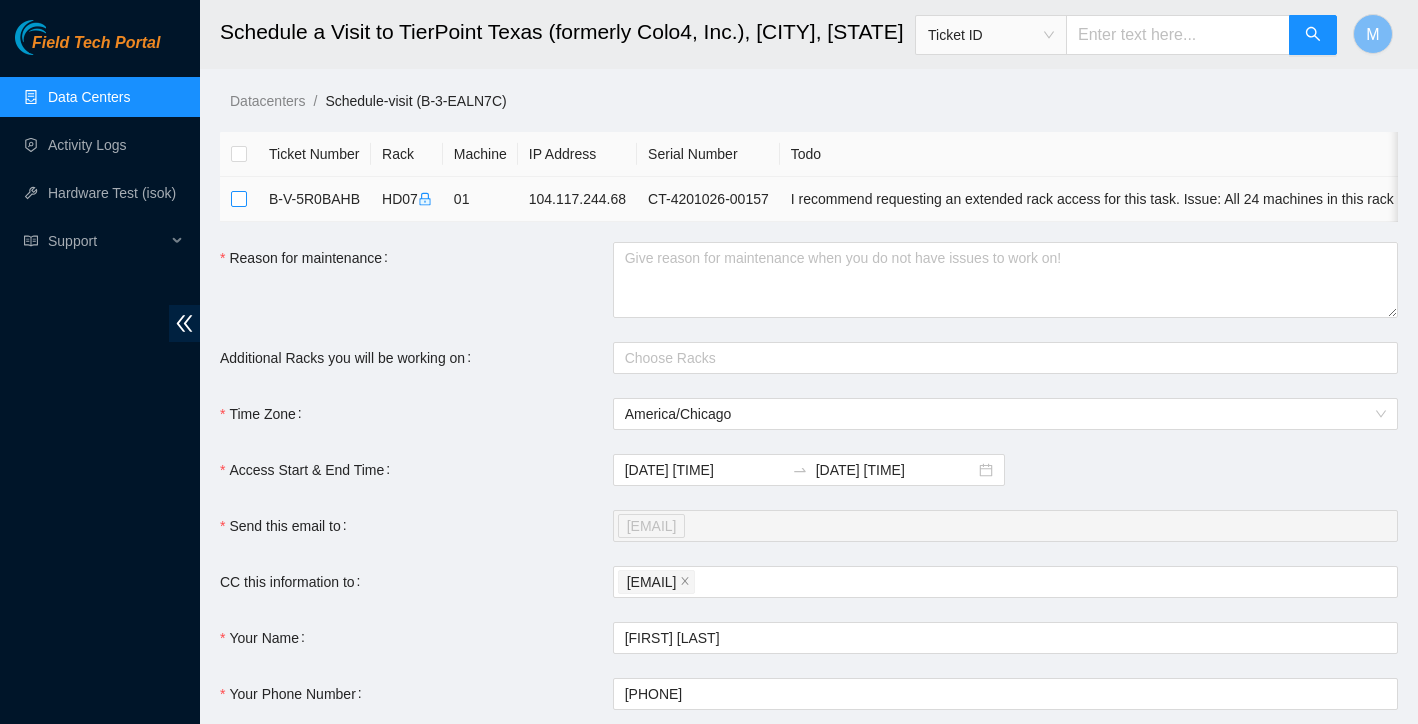 click at bounding box center (239, 199) 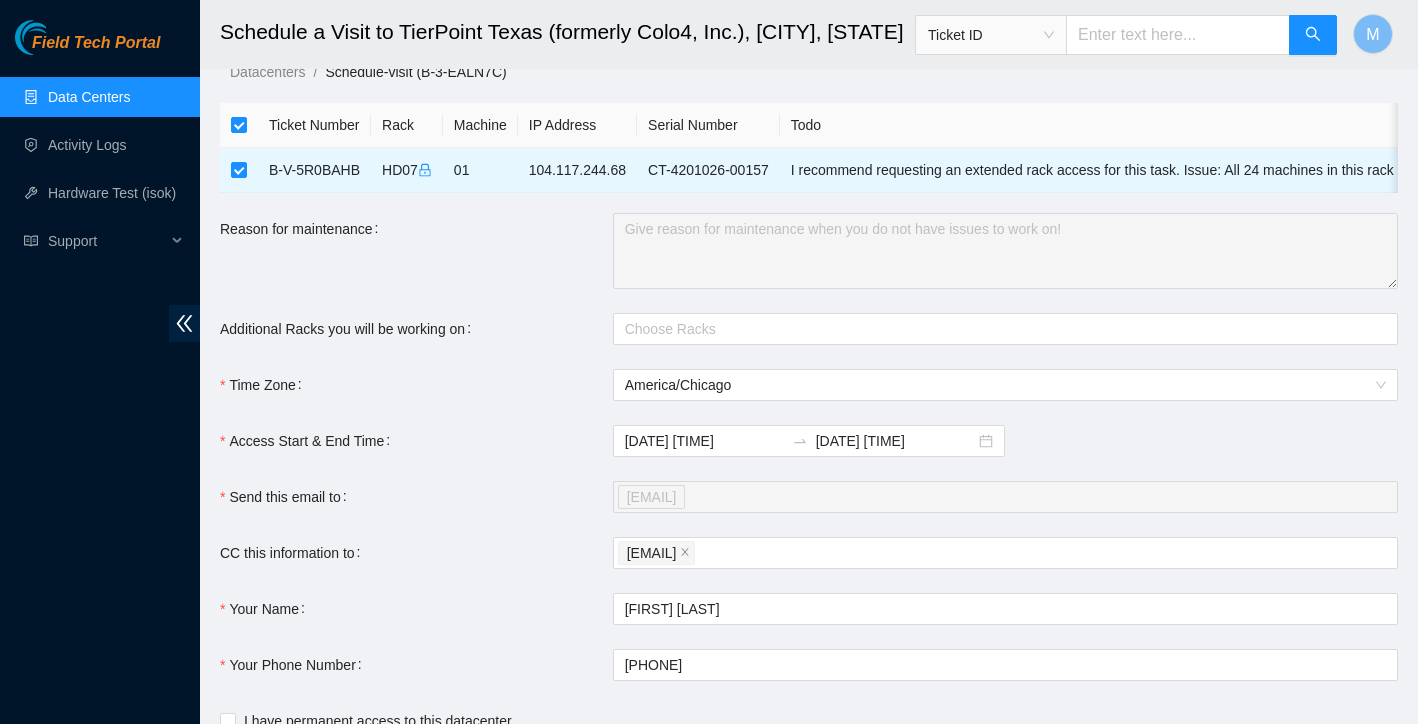 scroll, scrollTop: 124, scrollLeft: 0, axis: vertical 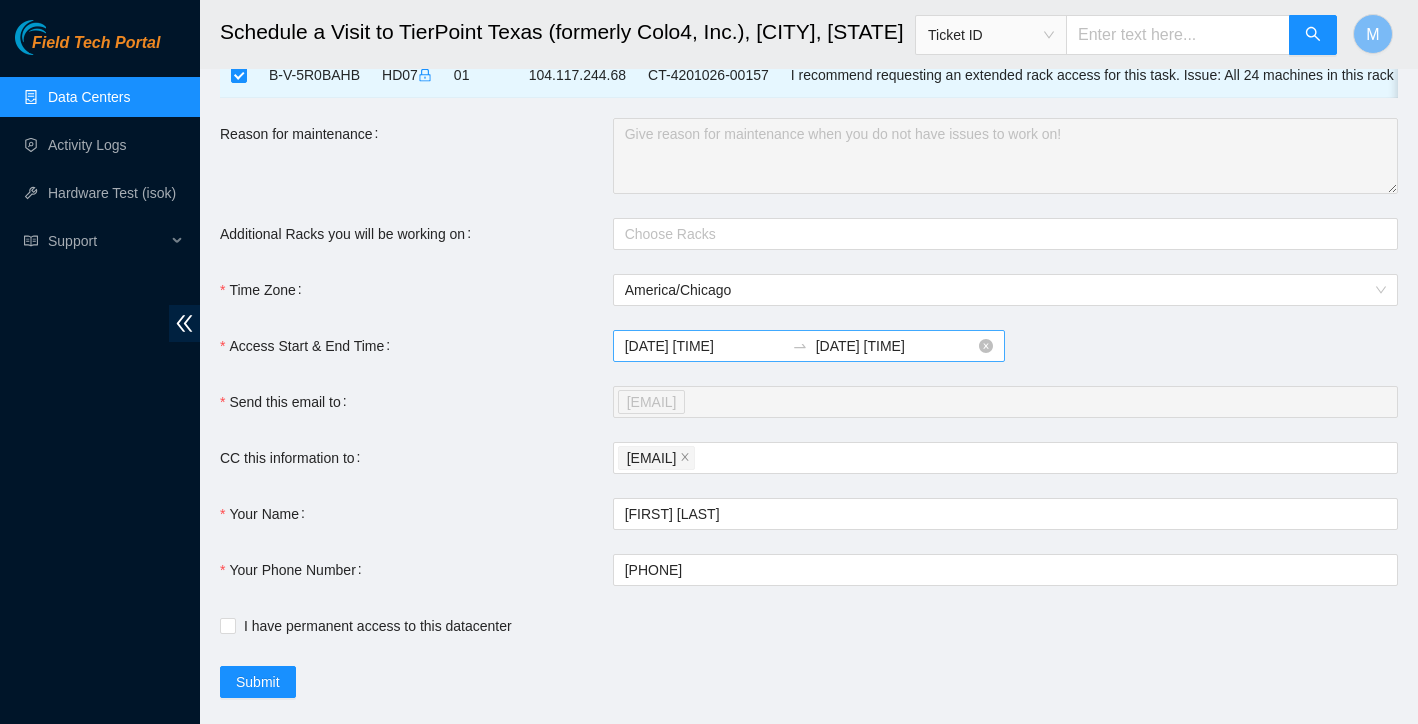 click on "2025-07-15 07:08" at bounding box center (895, 346) 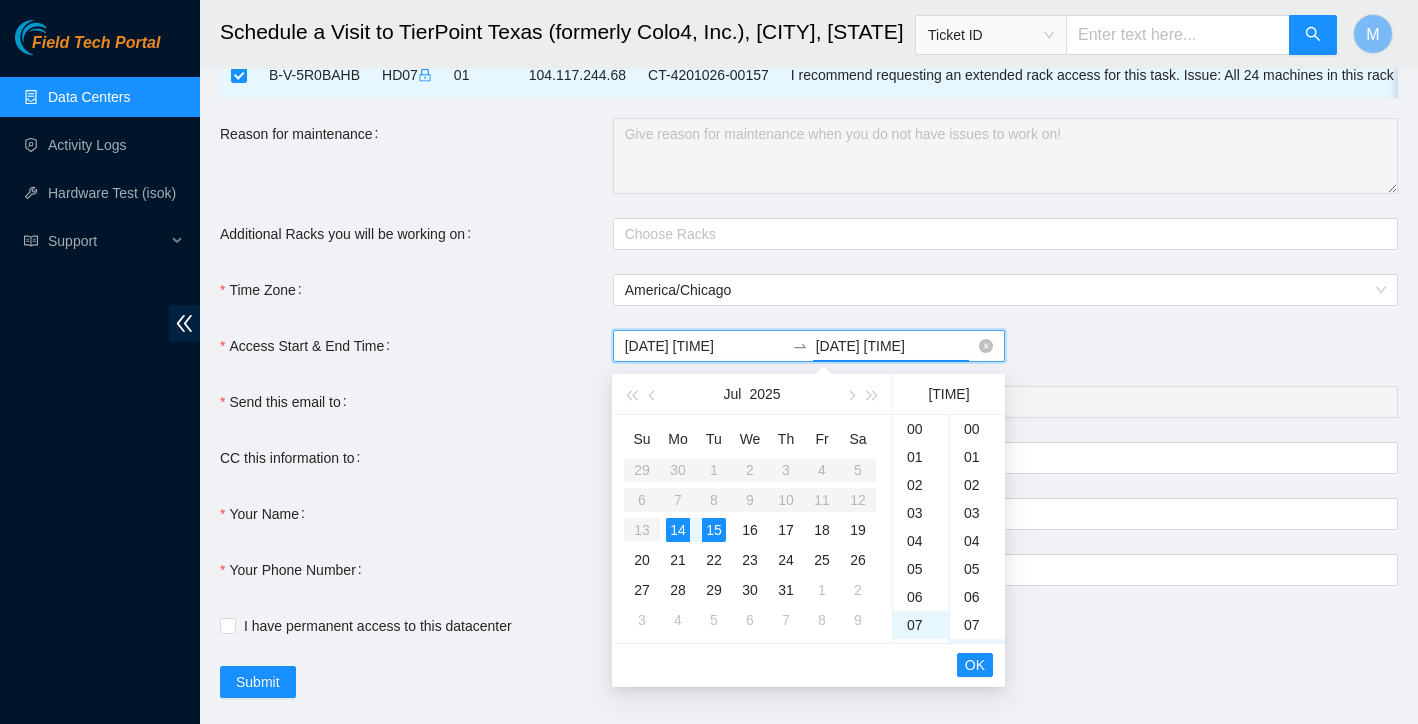 scroll, scrollTop: 196, scrollLeft: 0, axis: vertical 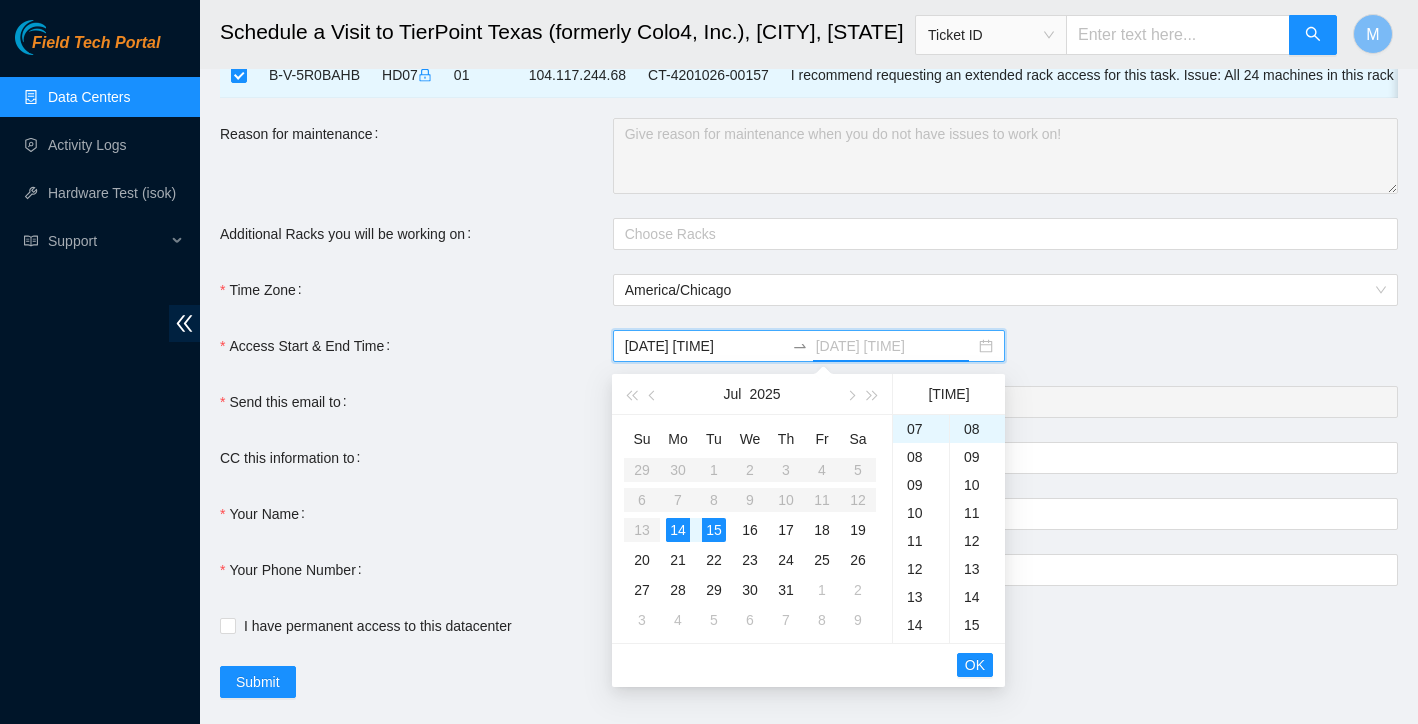 click on "14" at bounding box center [678, 530] 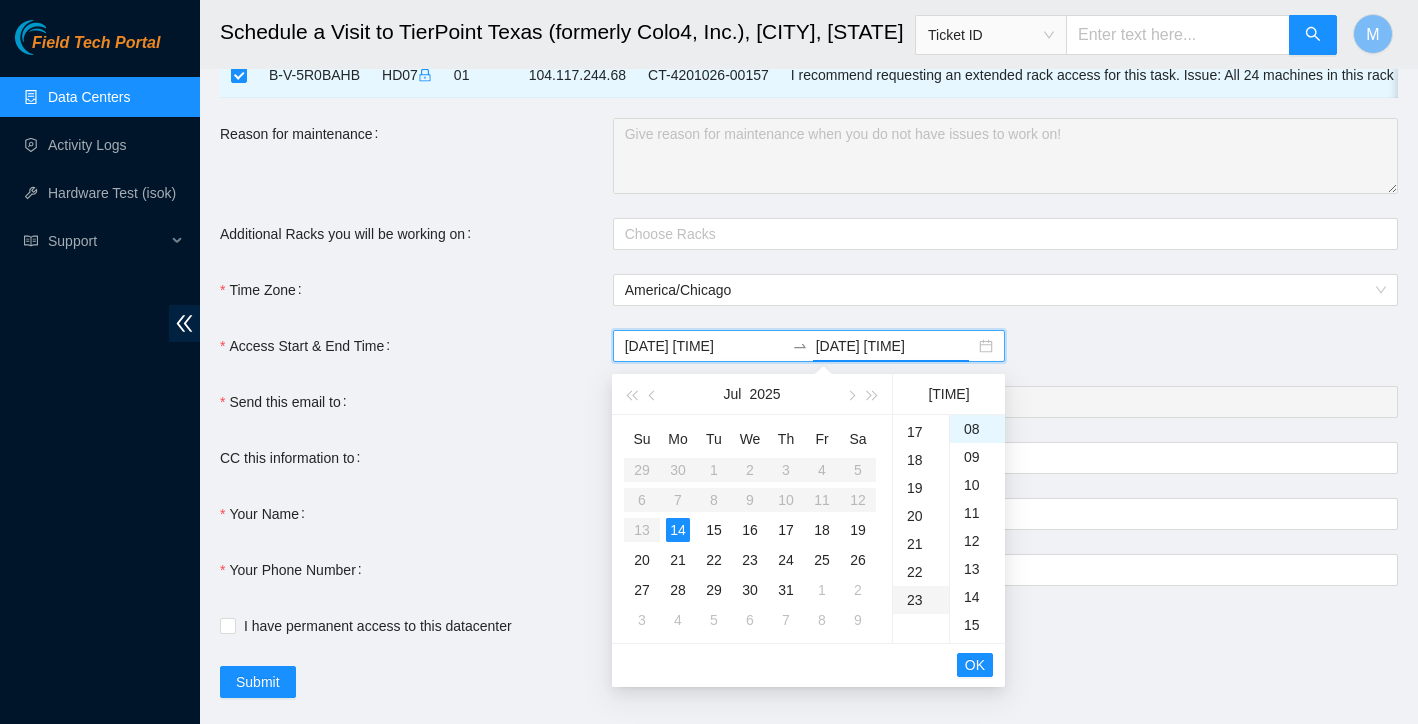 click on "23" at bounding box center [921, 600] 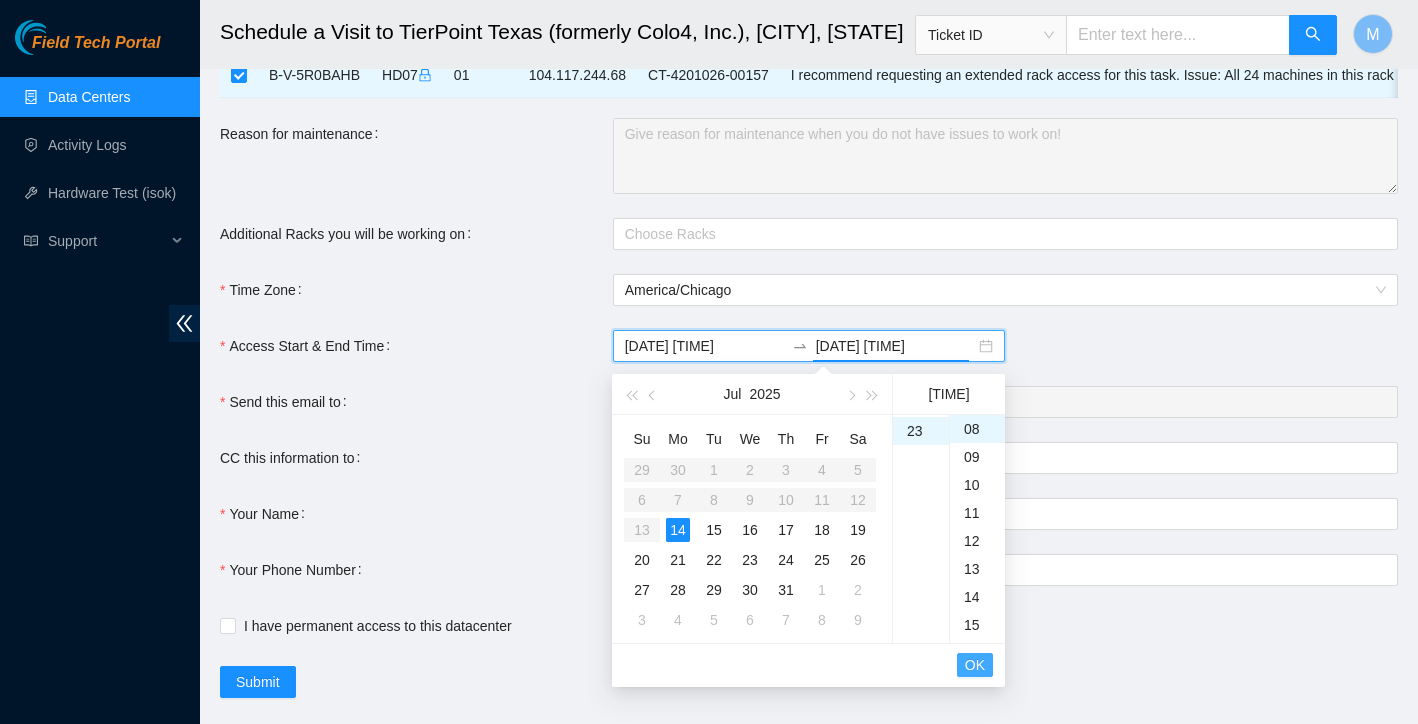 click on "OK" at bounding box center (975, 665) 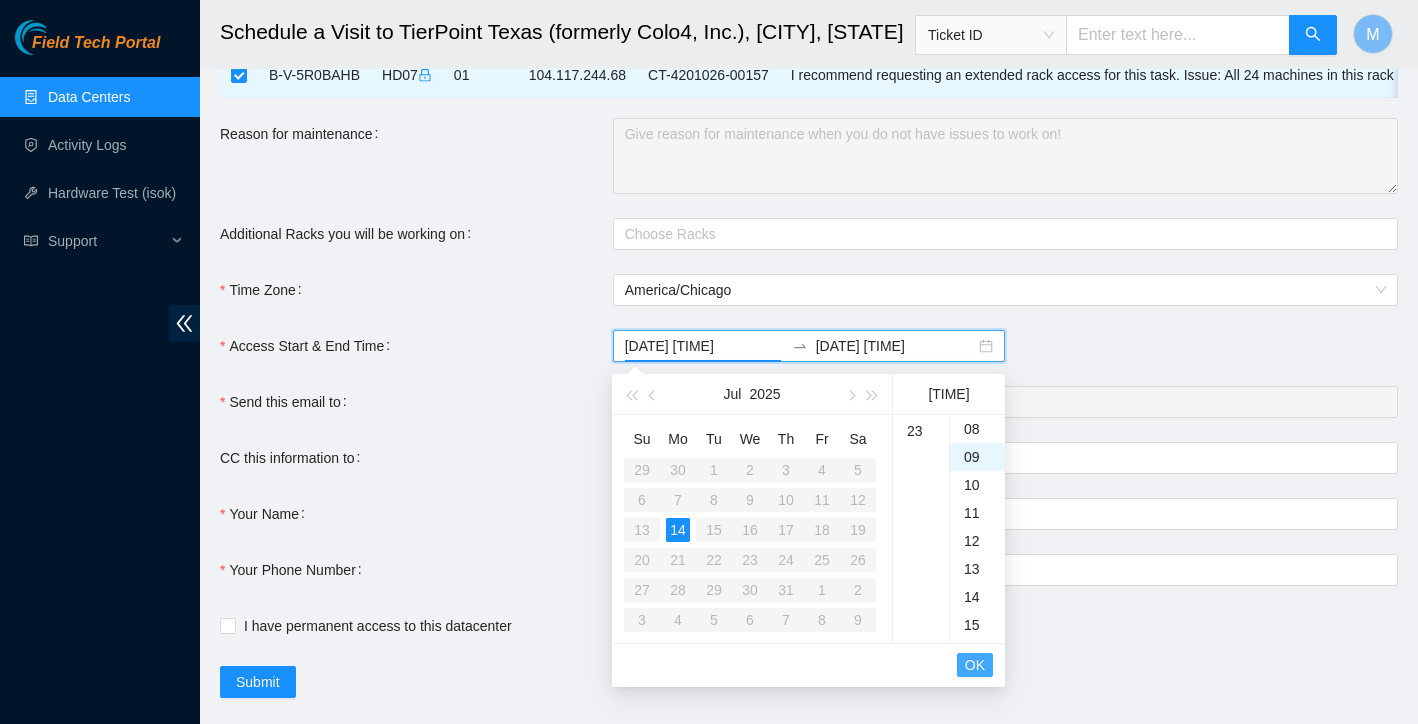 scroll, scrollTop: 196, scrollLeft: 0, axis: vertical 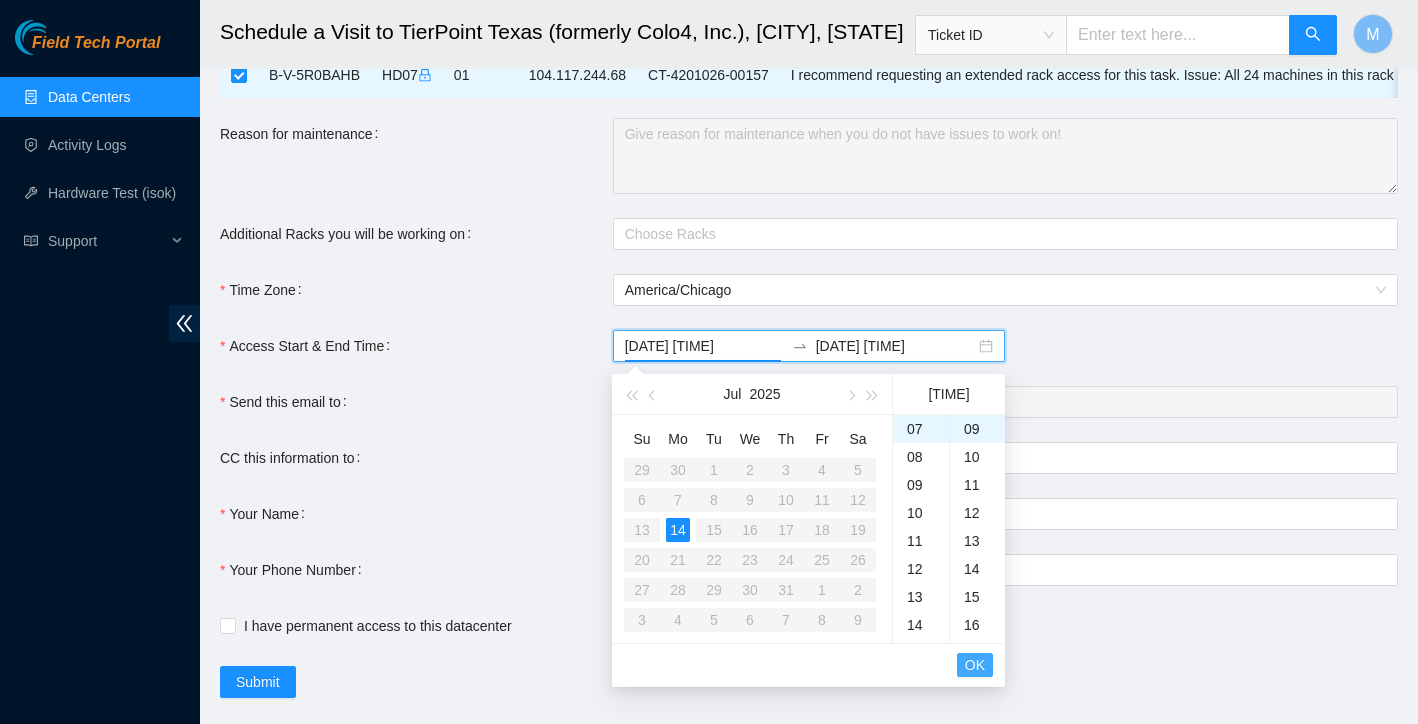 click on "OK" at bounding box center (975, 665) 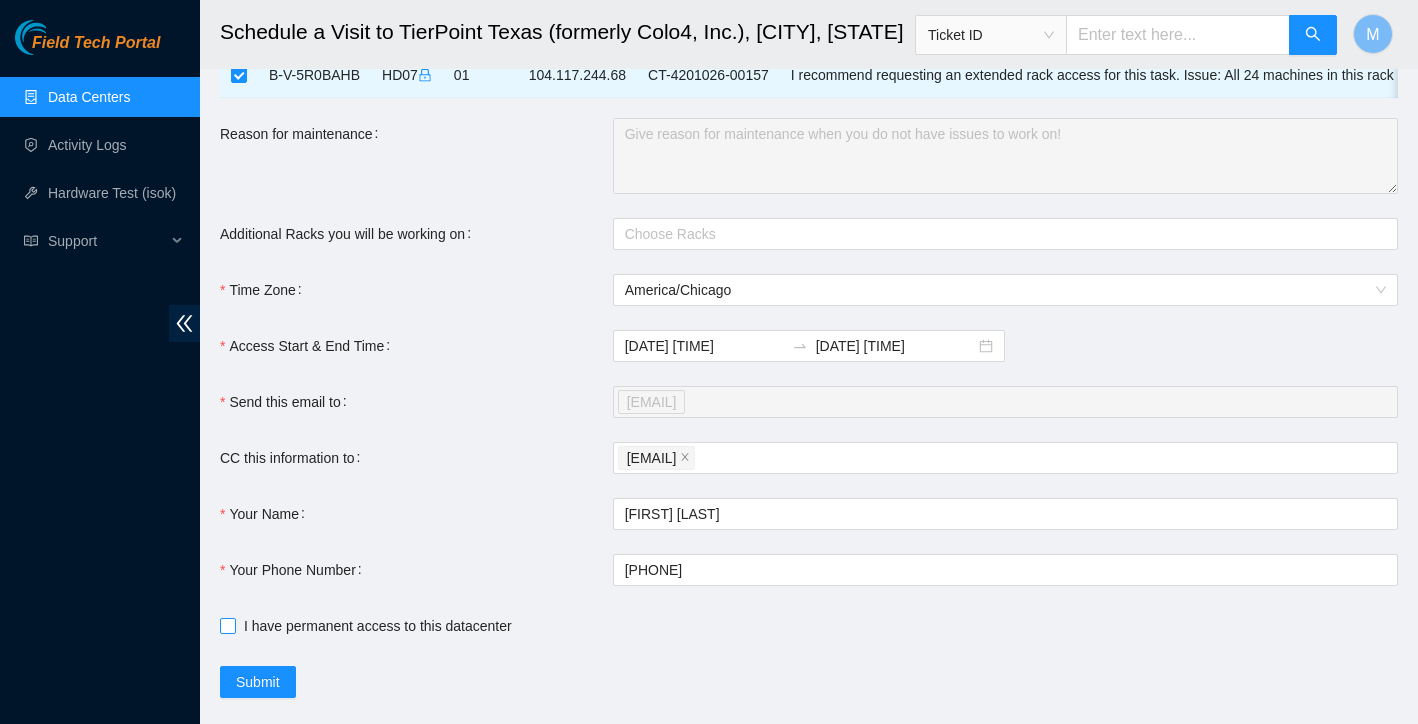 click on "I have permanent access to this datacenter" at bounding box center [370, 626] 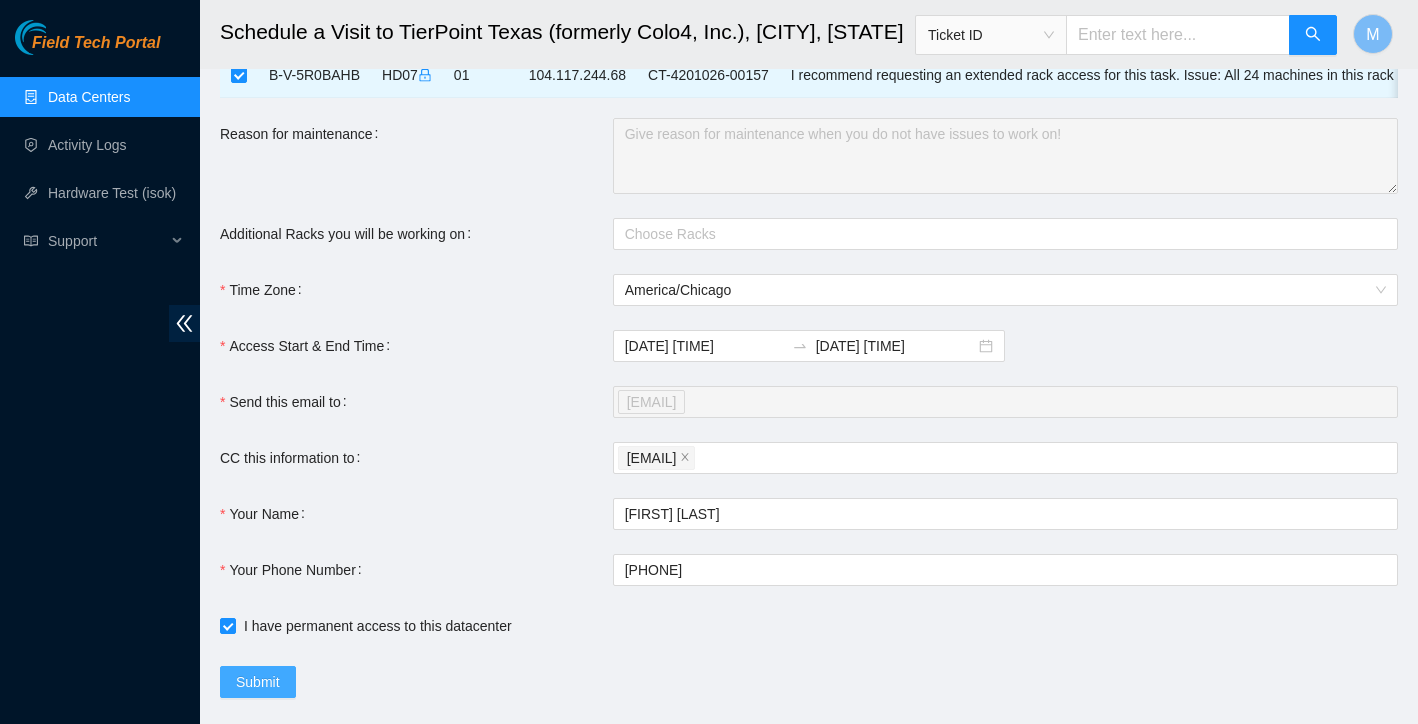 click on "Submit" at bounding box center (258, 682) 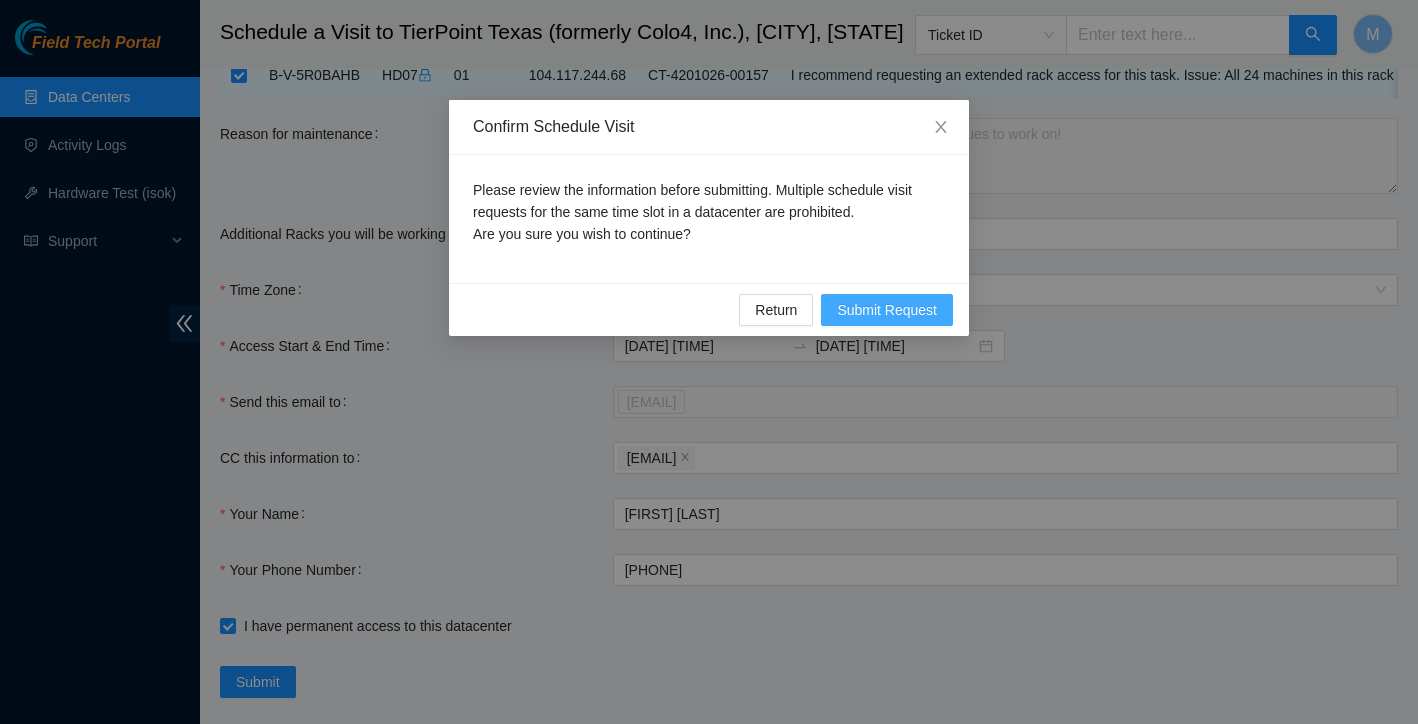click on "Submit Request" at bounding box center (887, 310) 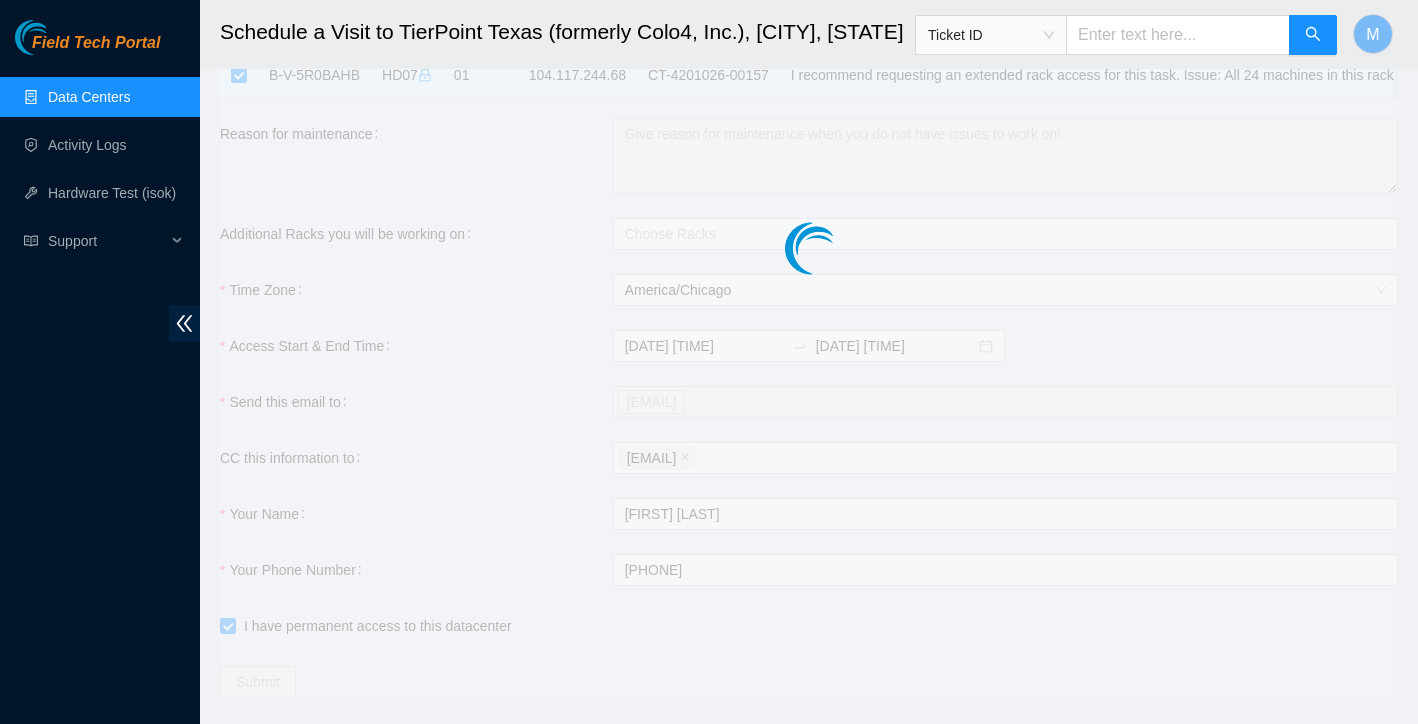 type on "2025-07-14 07:10" 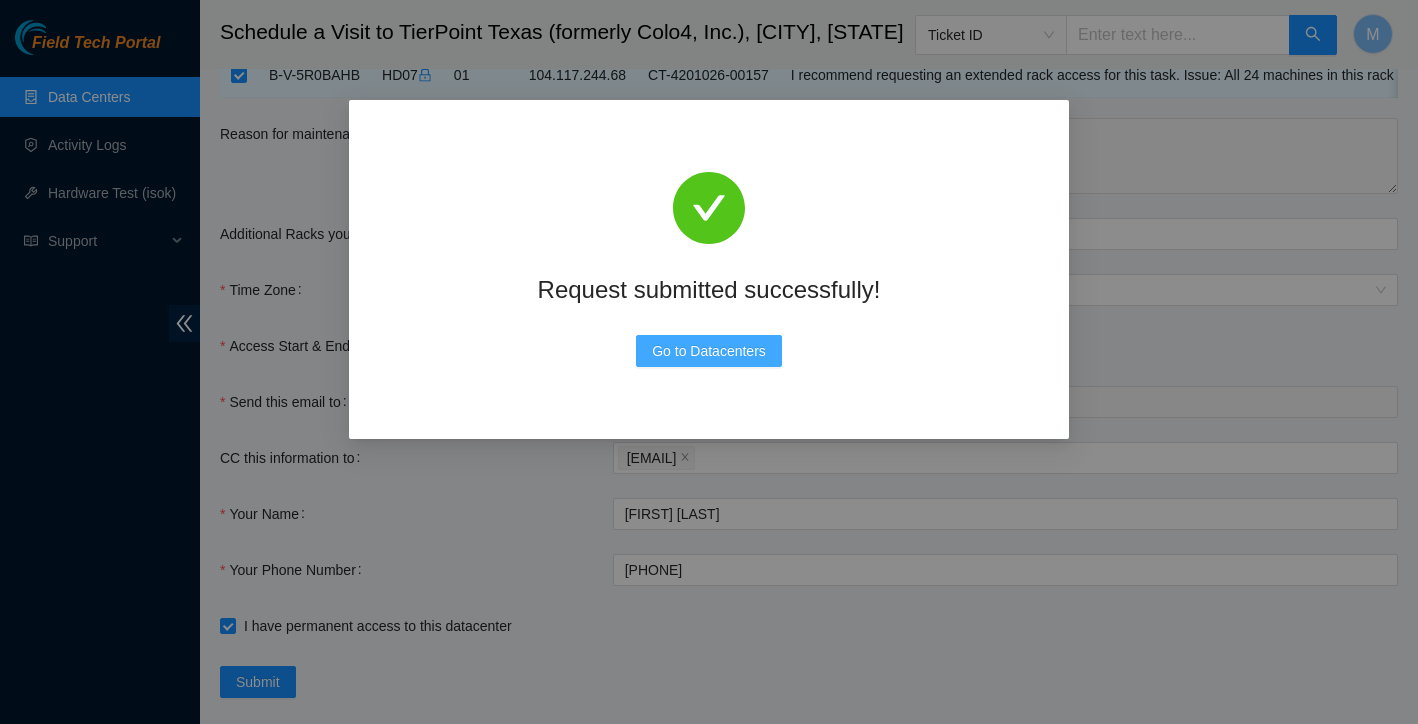 click on "Go to Datacenters" at bounding box center (709, 351) 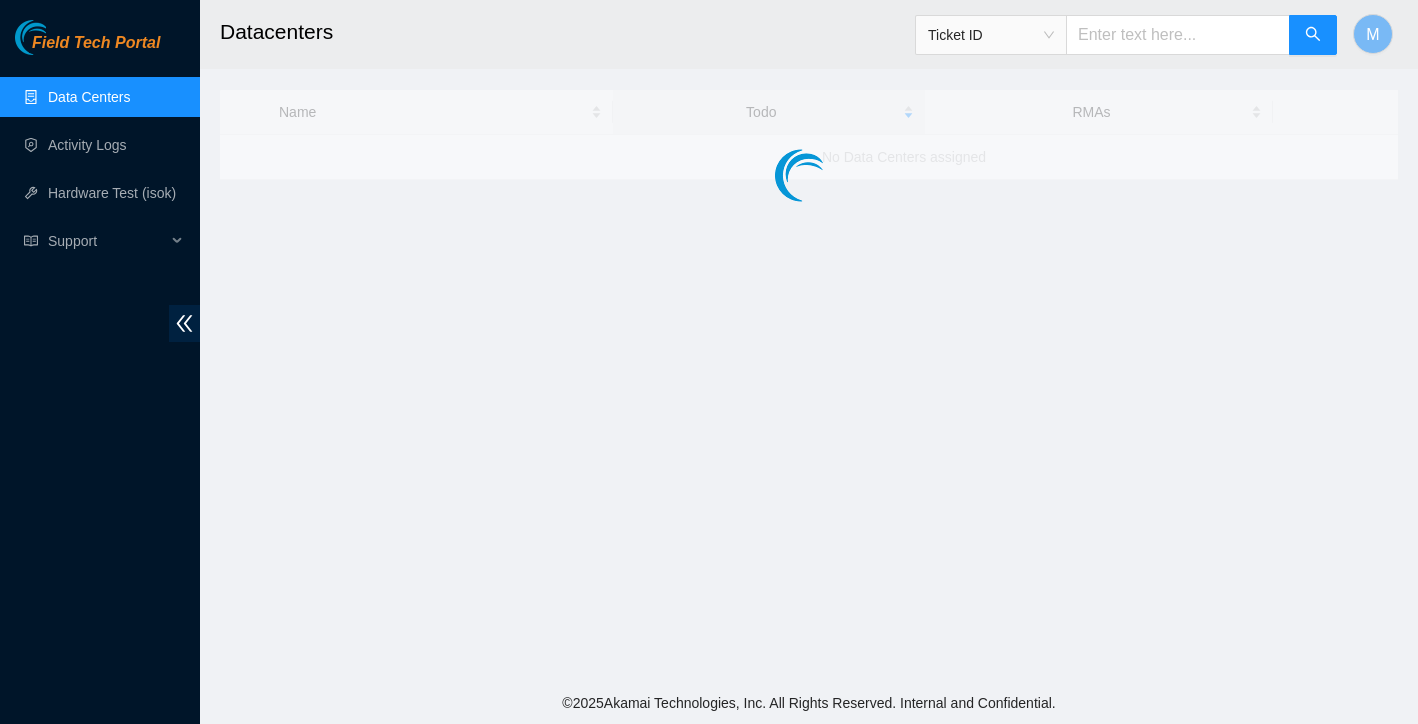 scroll, scrollTop: 0, scrollLeft: 0, axis: both 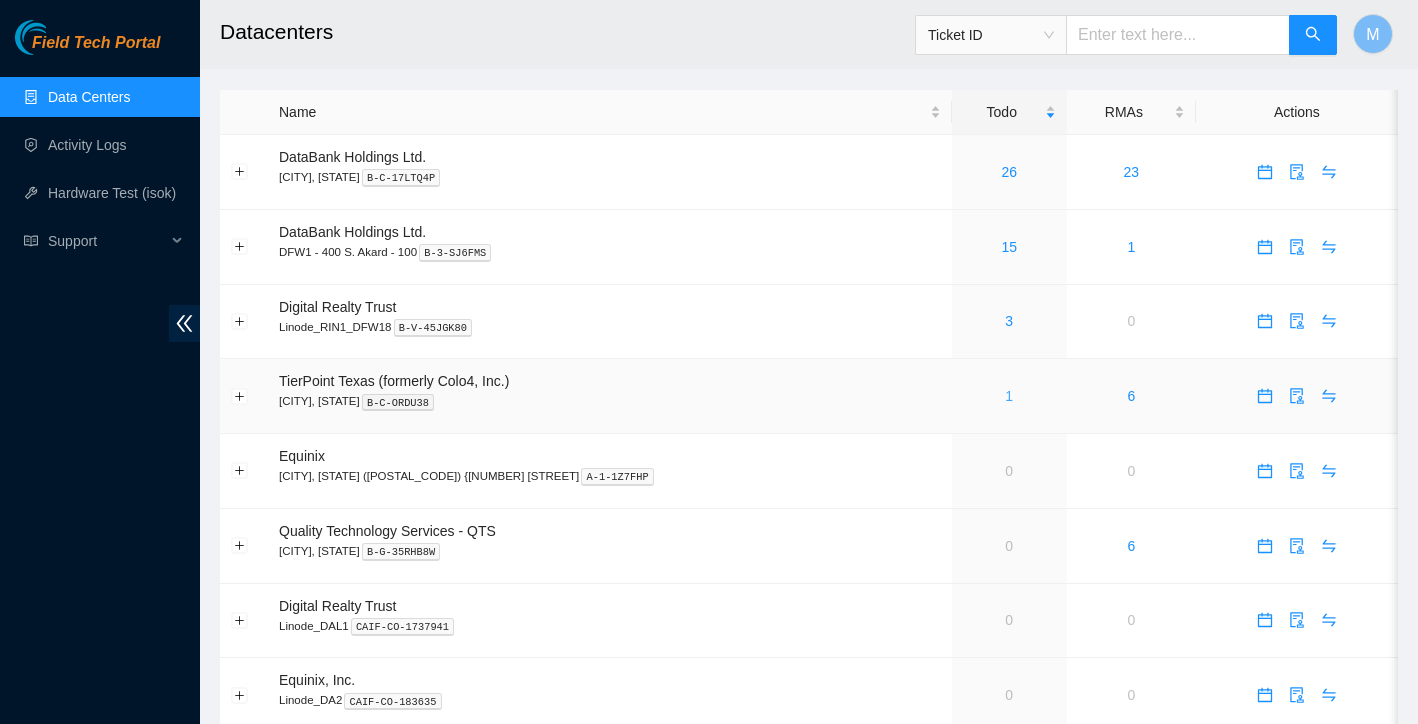 click on "1" at bounding box center (1009, 396) 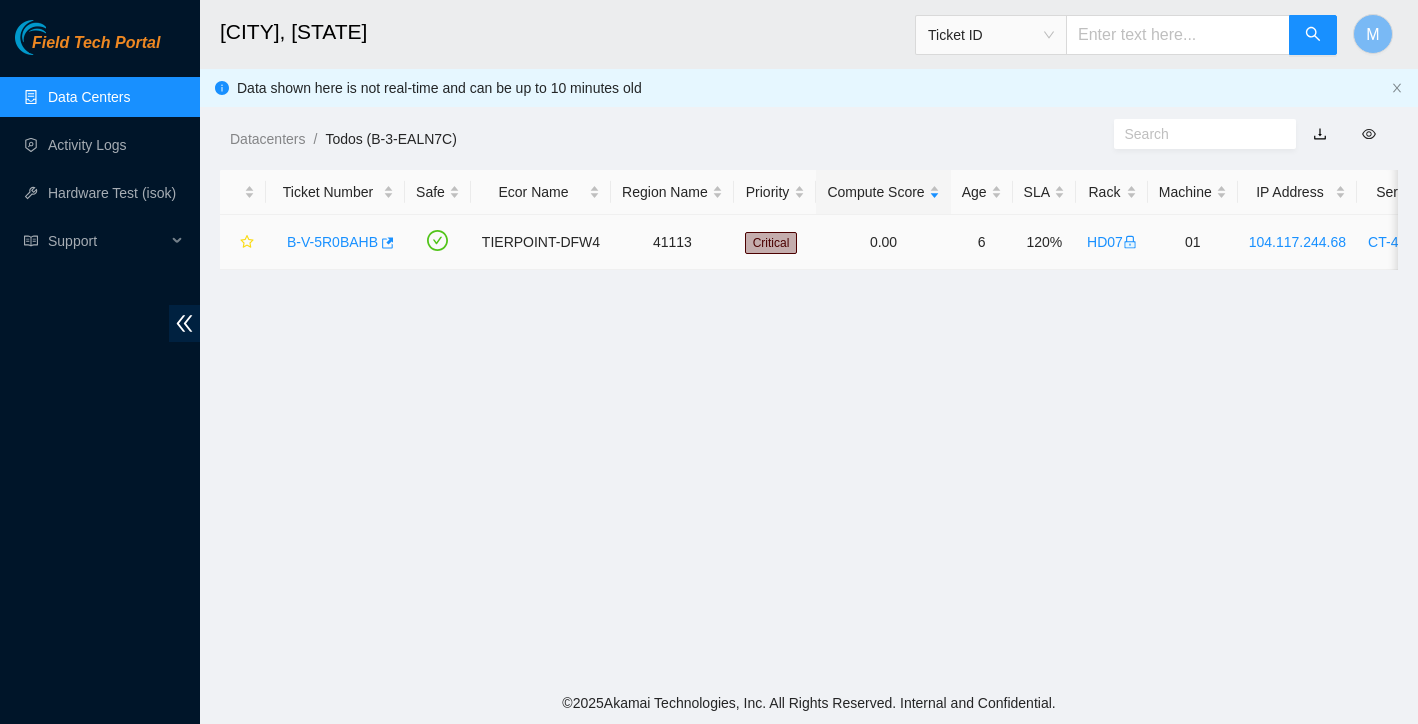 click on "B-V-5R0BAHB" at bounding box center (332, 242) 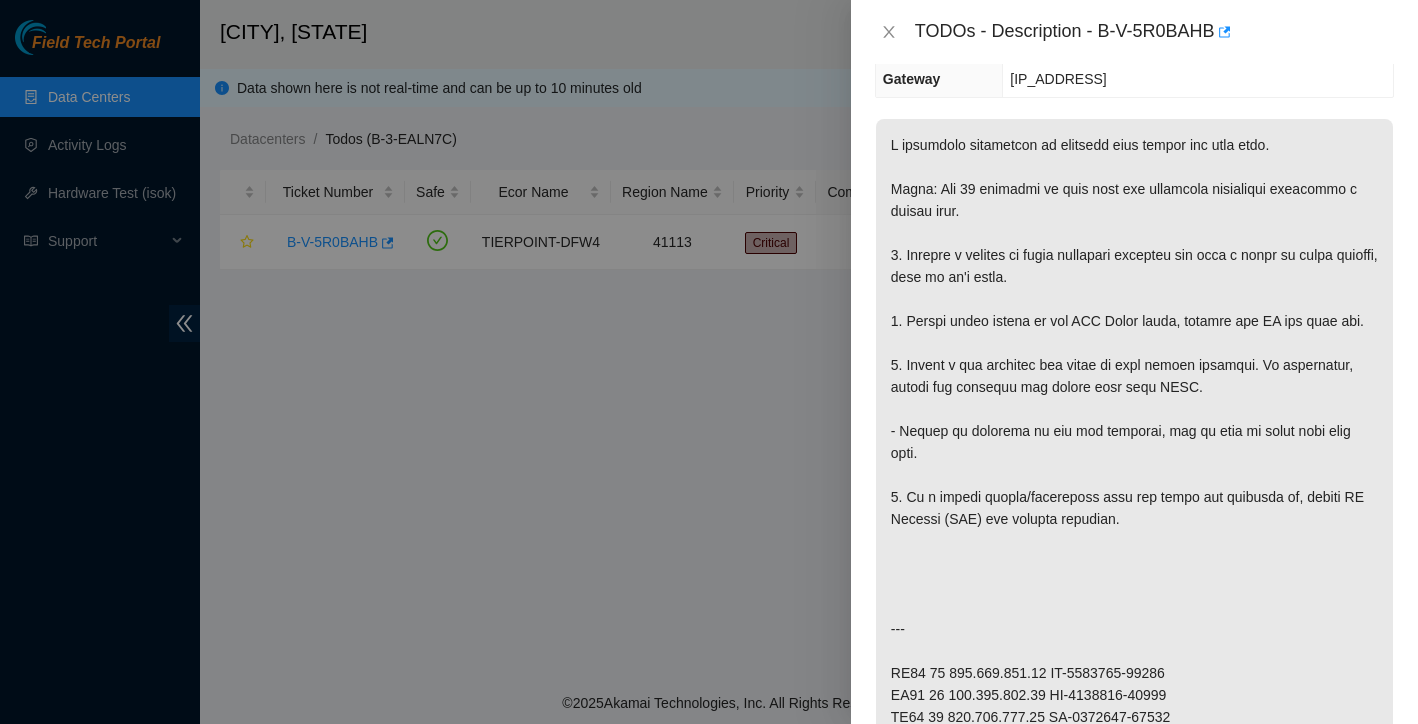 scroll, scrollTop: 408, scrollLeft: 0, axis: vertical 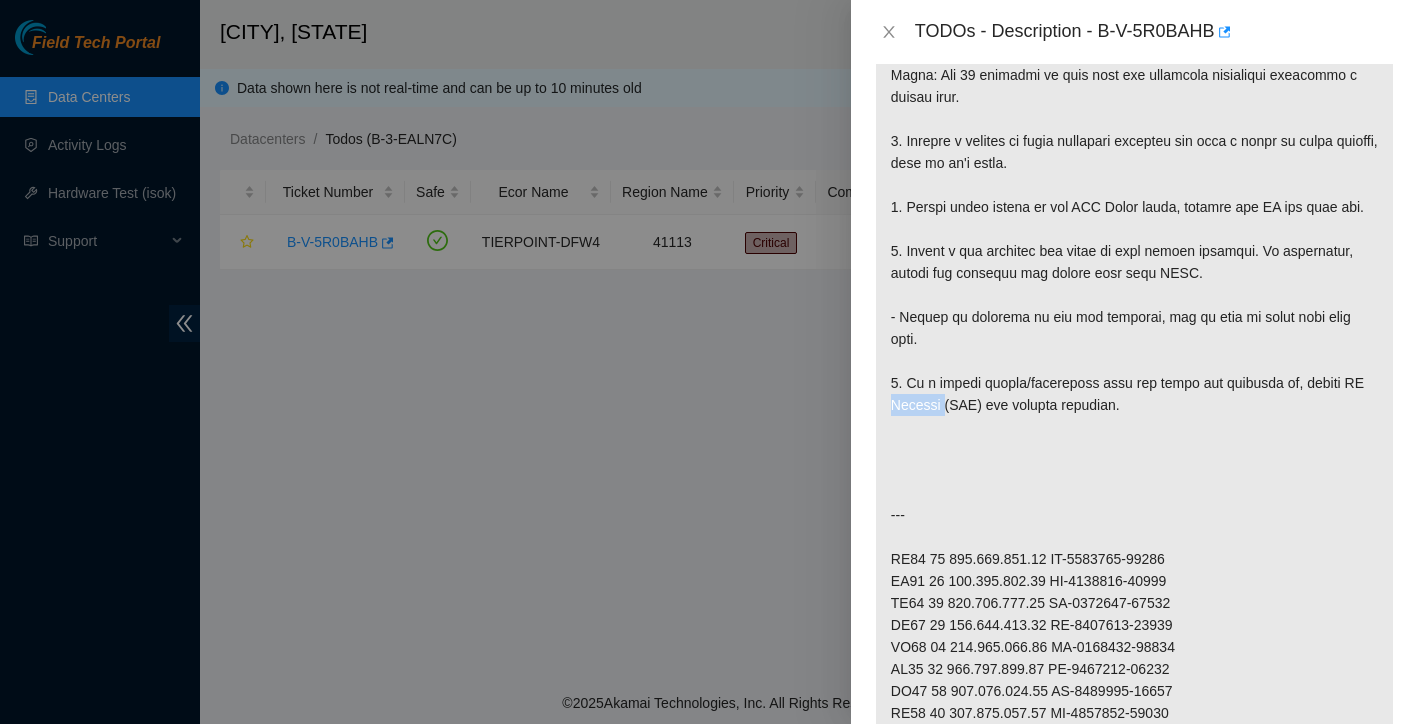 drag, startPoint x: 917, startPoint y: 429, endPoint x: 964, endPoint y: 429, distance: 47 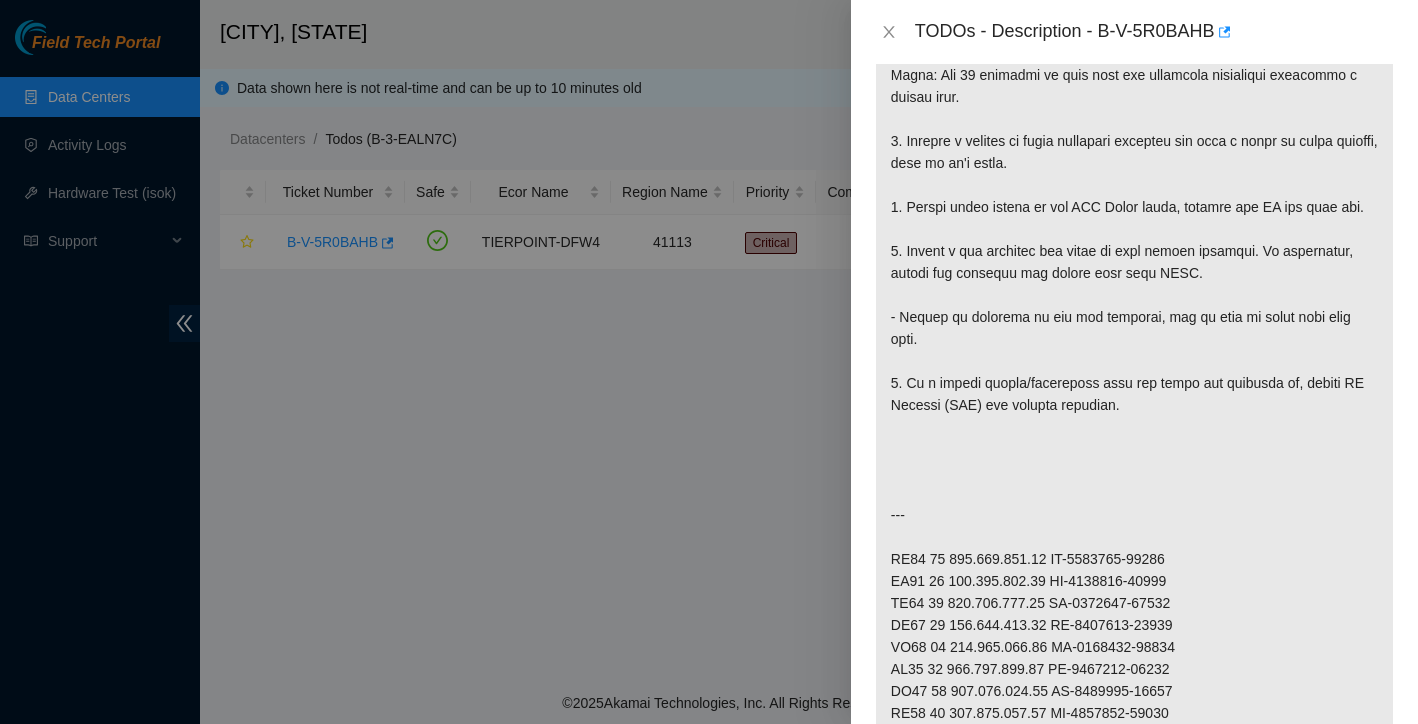 click at bounding box center (1134, 548) 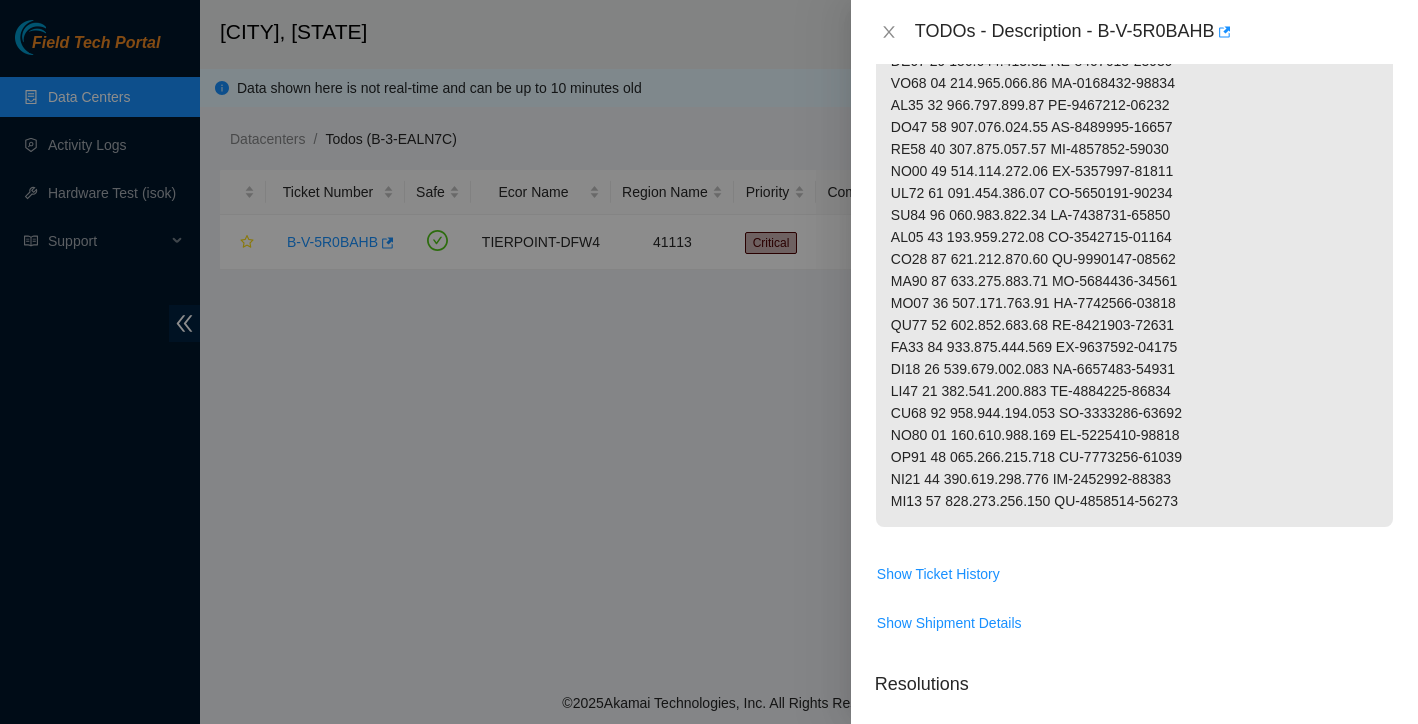 scroll, scrollTop: 1315, scrollLeft: 0, axis: vertical 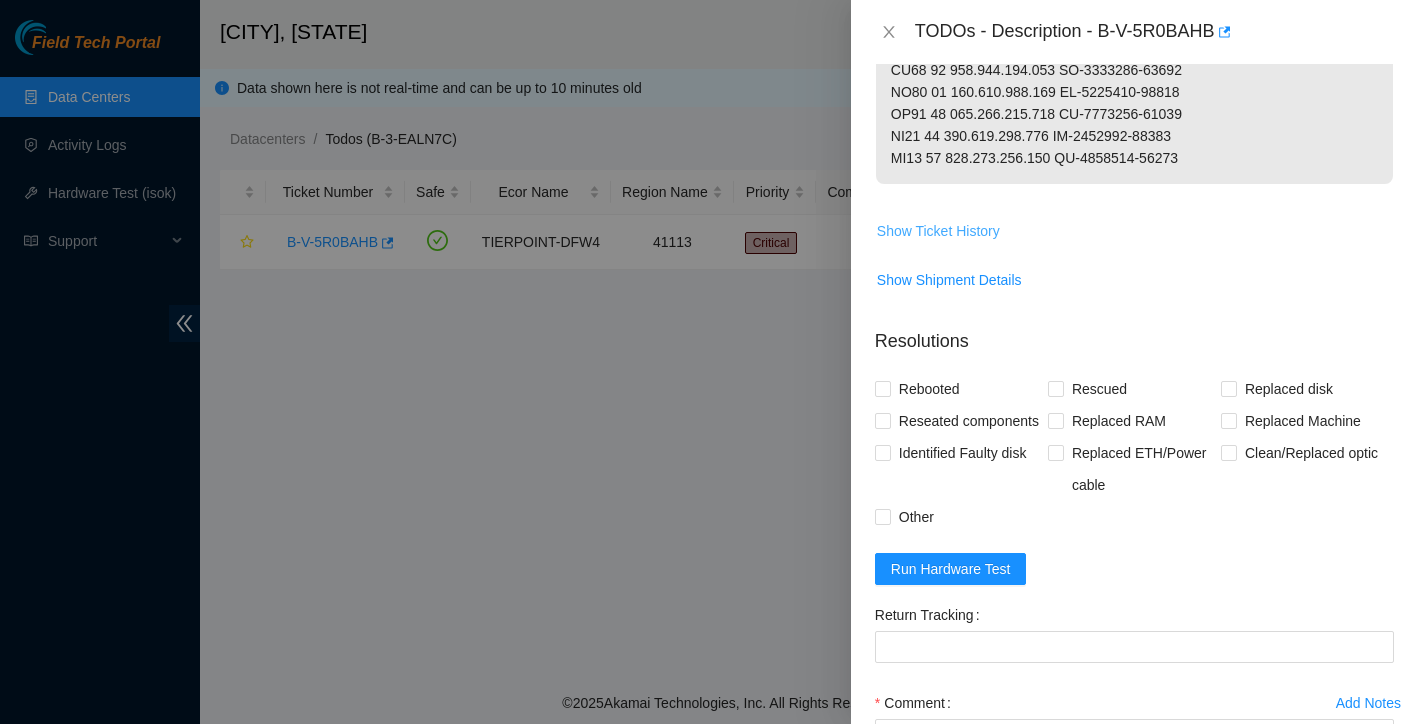 click on "Show Ticket History" at bounding box center (938, 231) 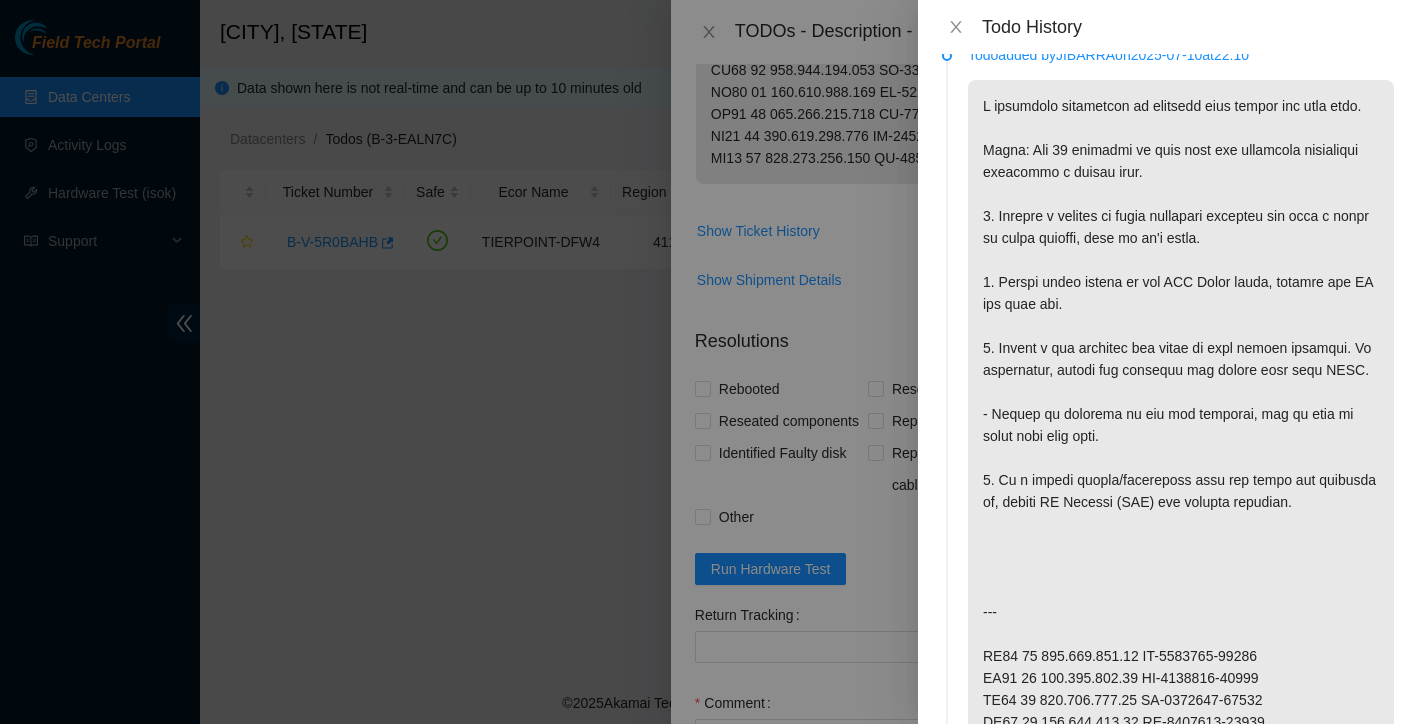 scroll, scrollTop: 37, scrollLeft: 0, axis: vertical 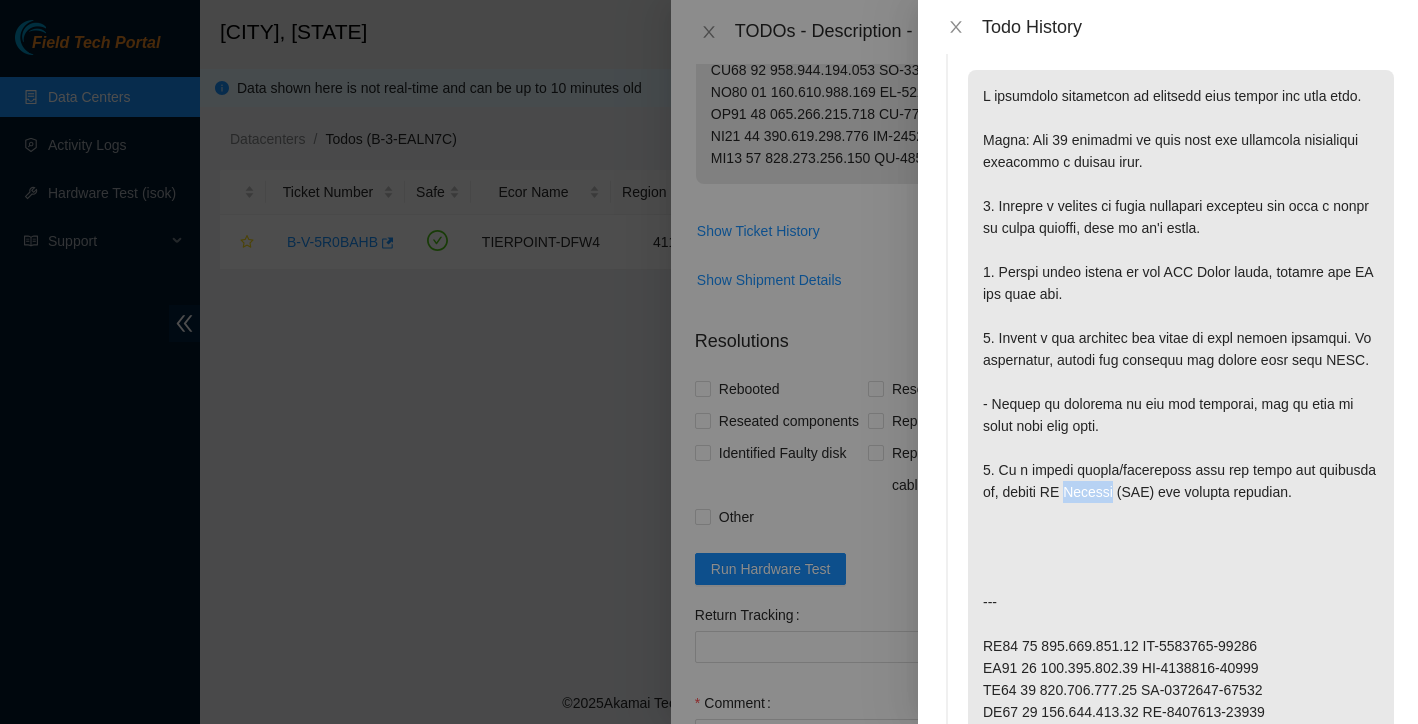 drag, startPoint x: 1079, startPoint y: 537, endPoint x: 1121, endPoint y: 528, distance: 42.953465 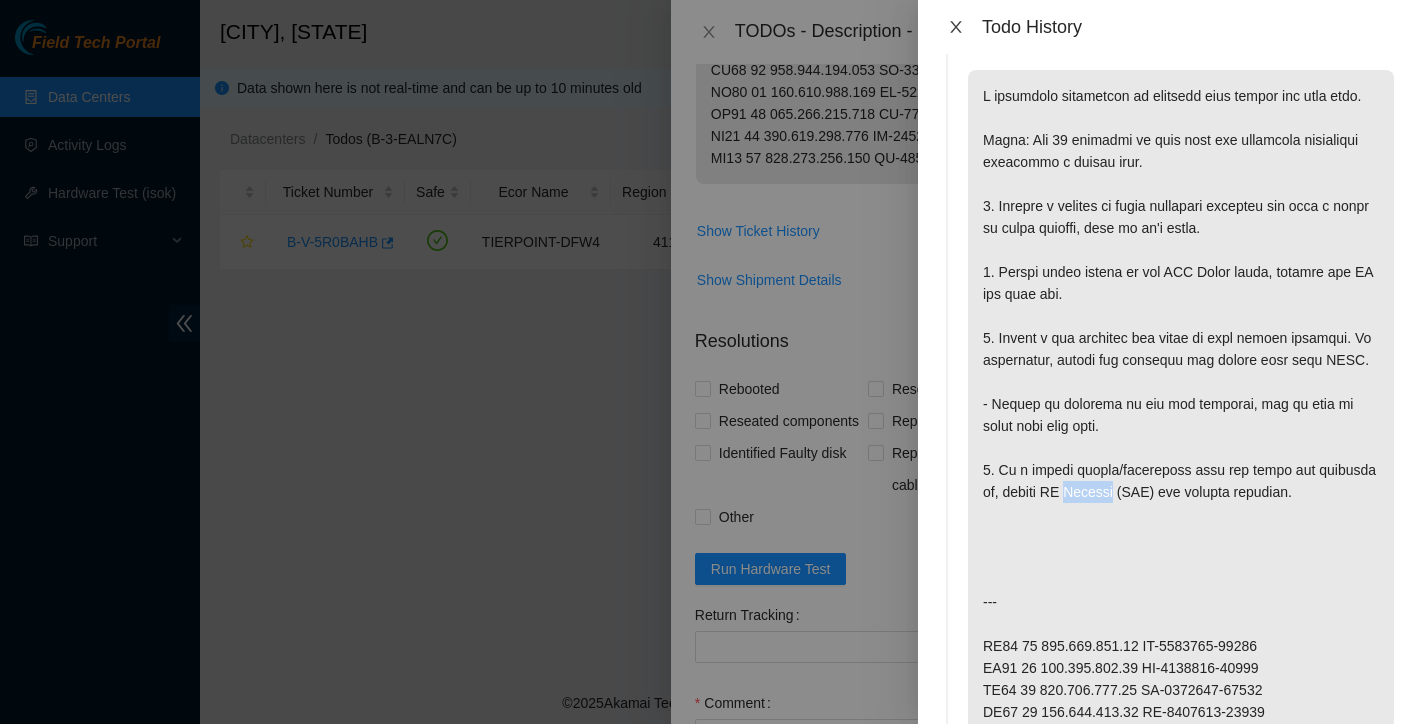 click 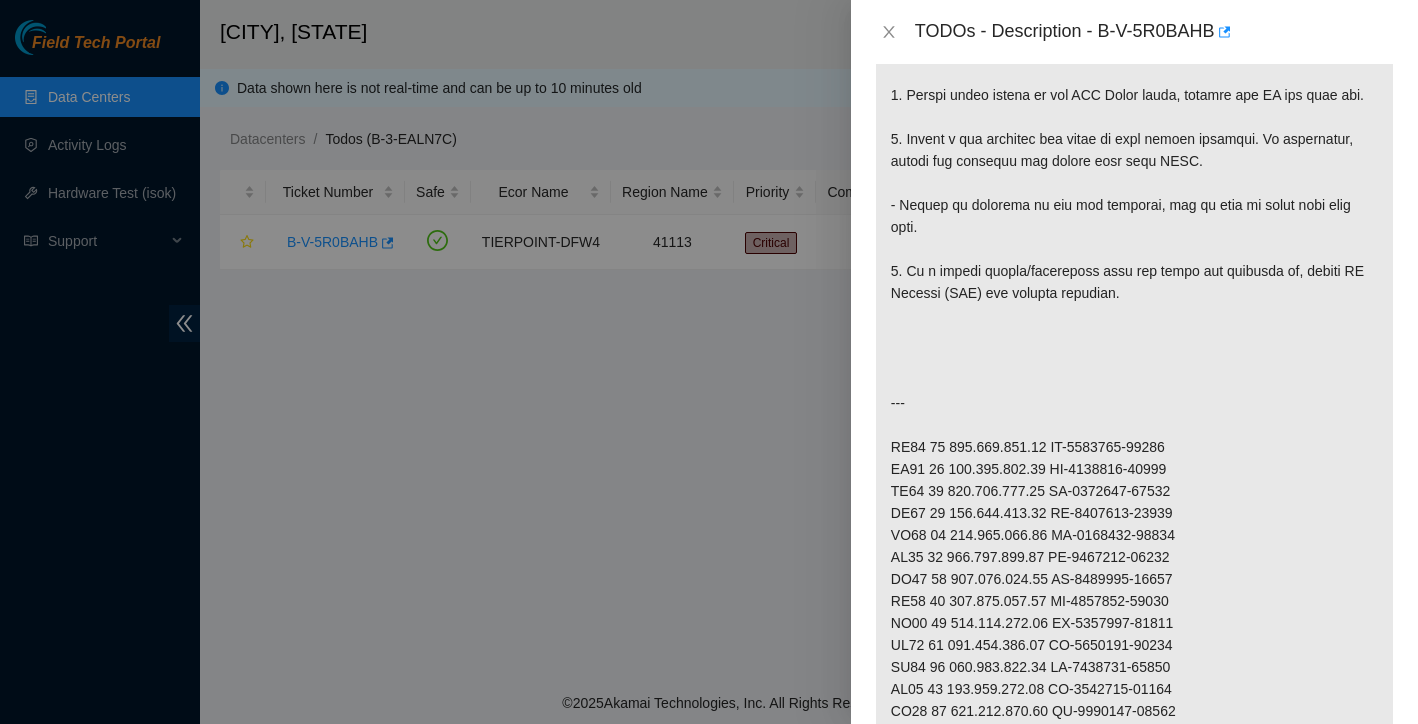 scroll, scrollTop: 385, scrollLeft: 0, axis: vertical 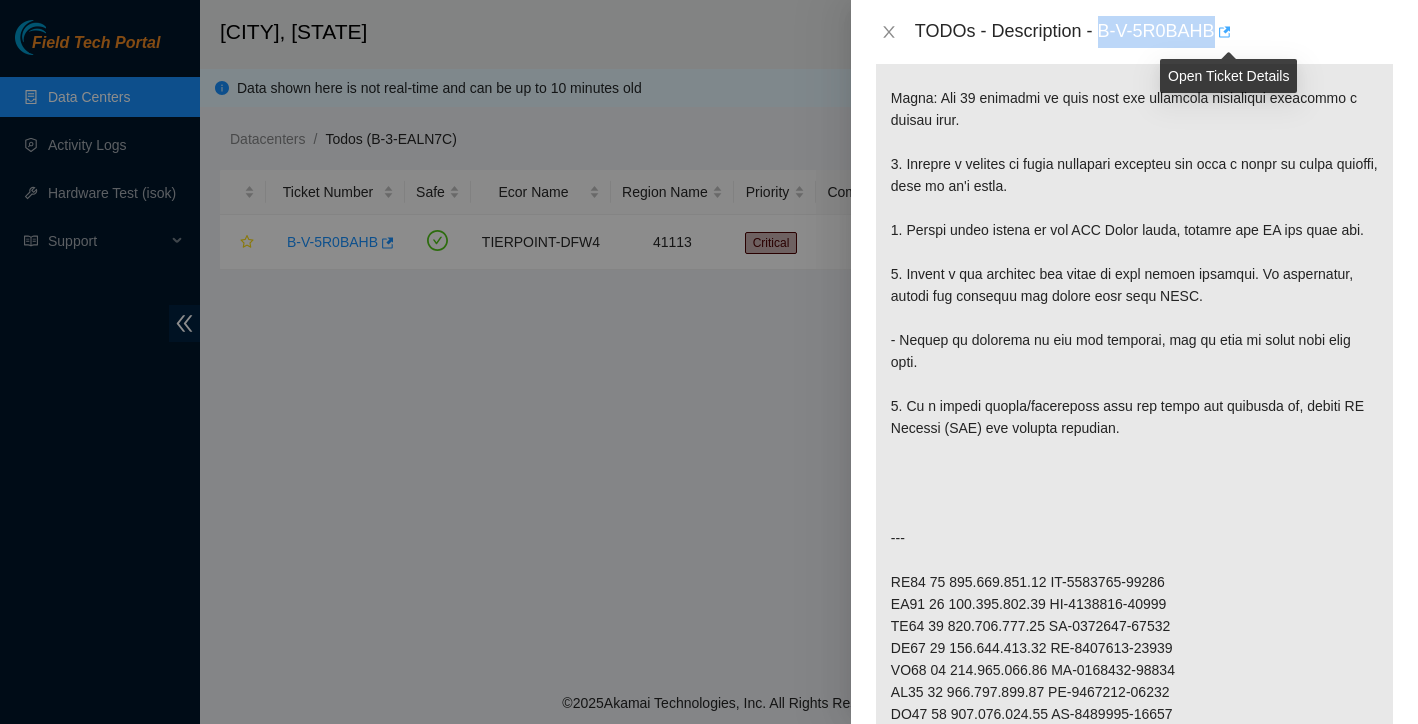 drag, startPoint x: 1102, startPoint y: 32, endPoint x: 1225, endPoint y: 29, distance: 123.03658 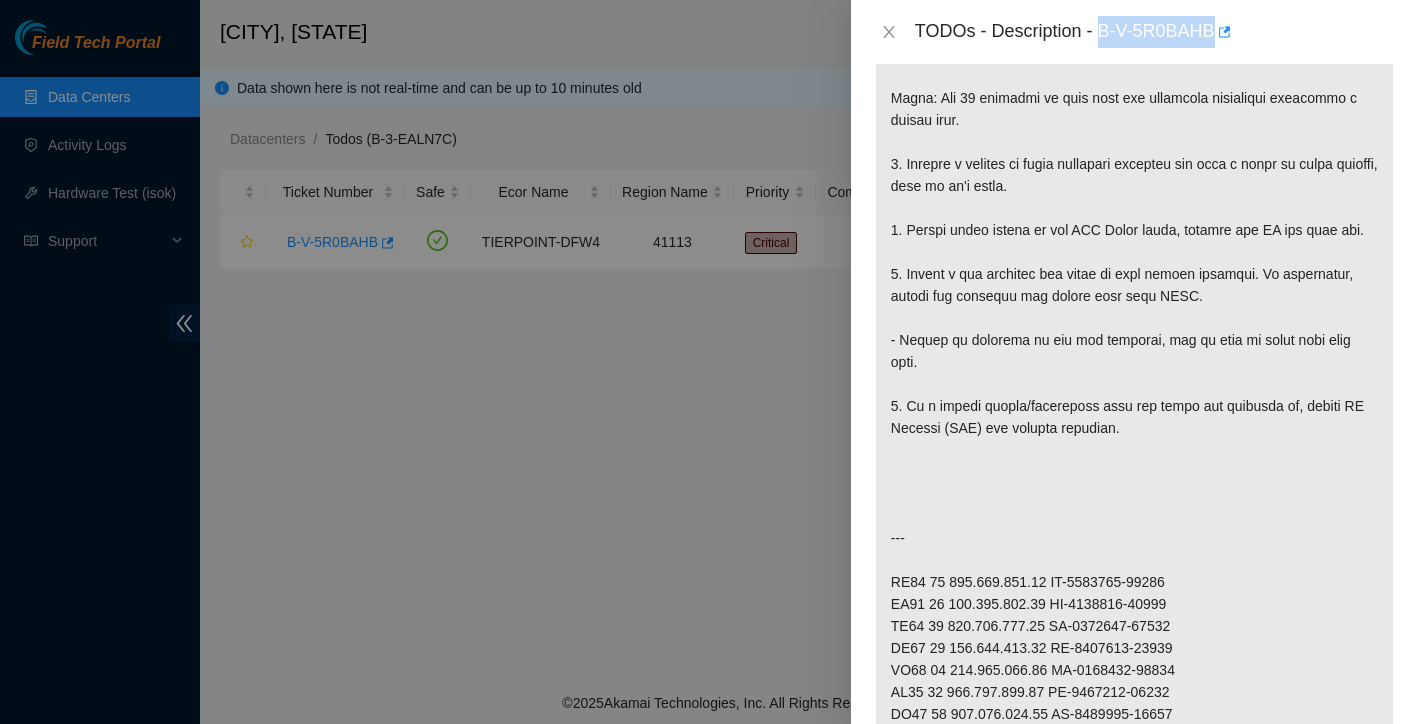 copy on "B-V-5R0BAHB" 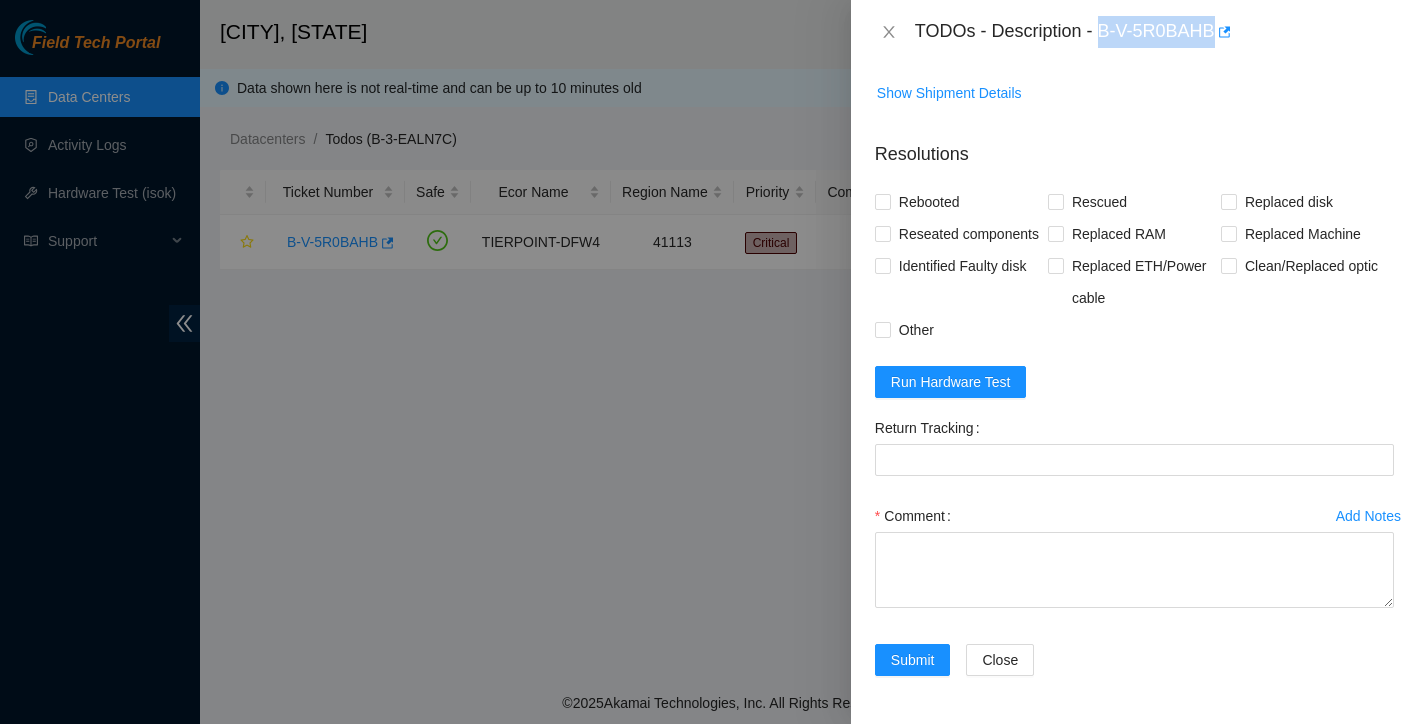 scroll, scrollTop: 1540, scrollLeft: 0, axis: vertical 